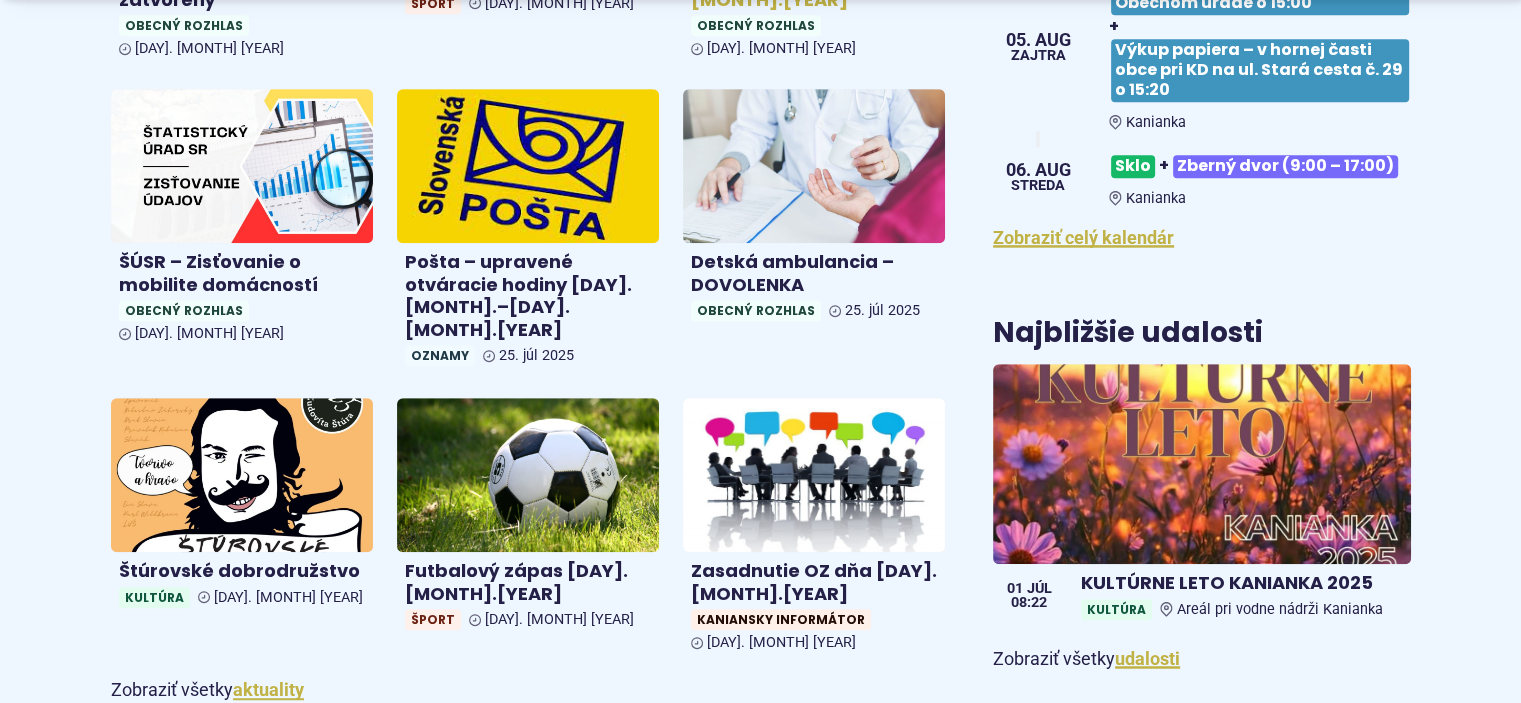 scroll, scrollTop: 1200, scrollLeft: 0, axis: vertical 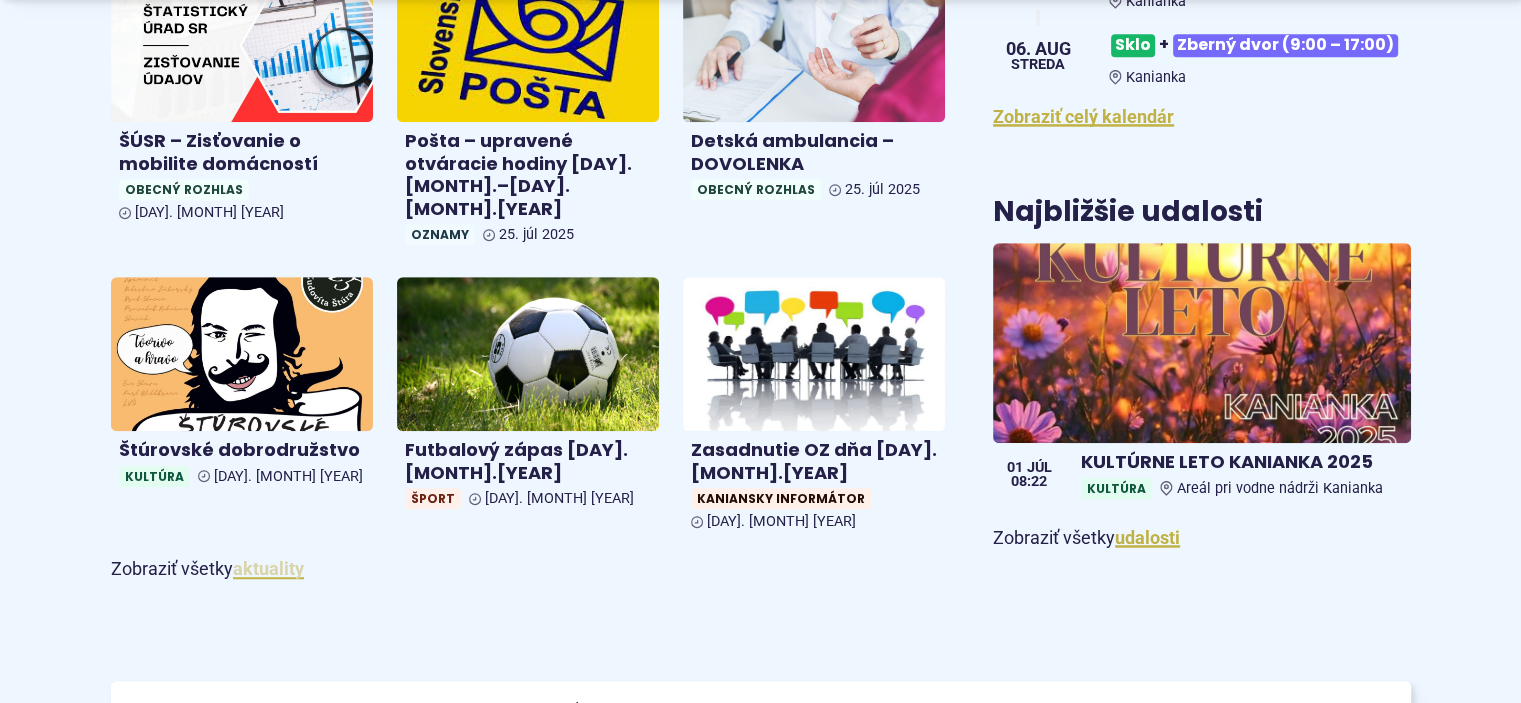 click on "aktuality" at bounding box center (268, 568) 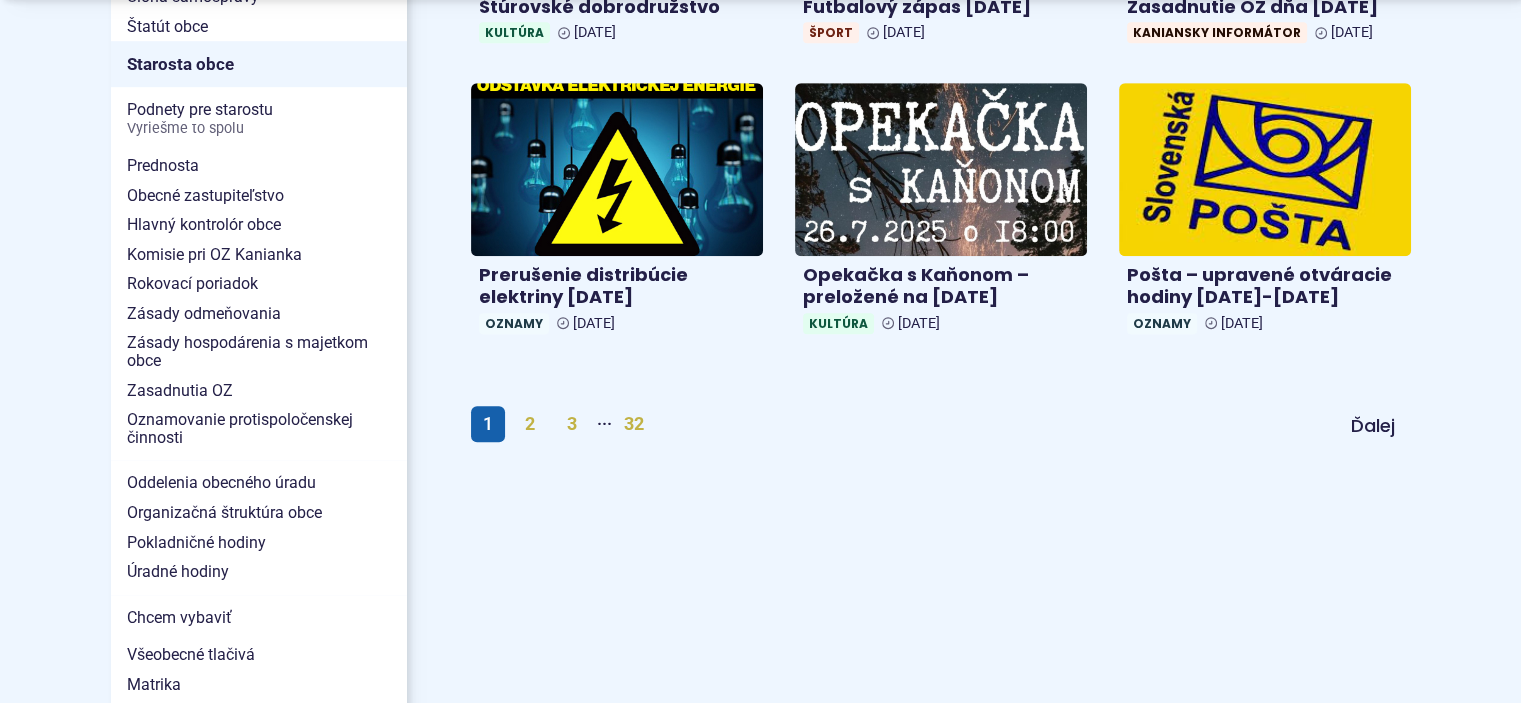scroll, scrollTop: 1333, scrollLeft: 0, axis: vertical 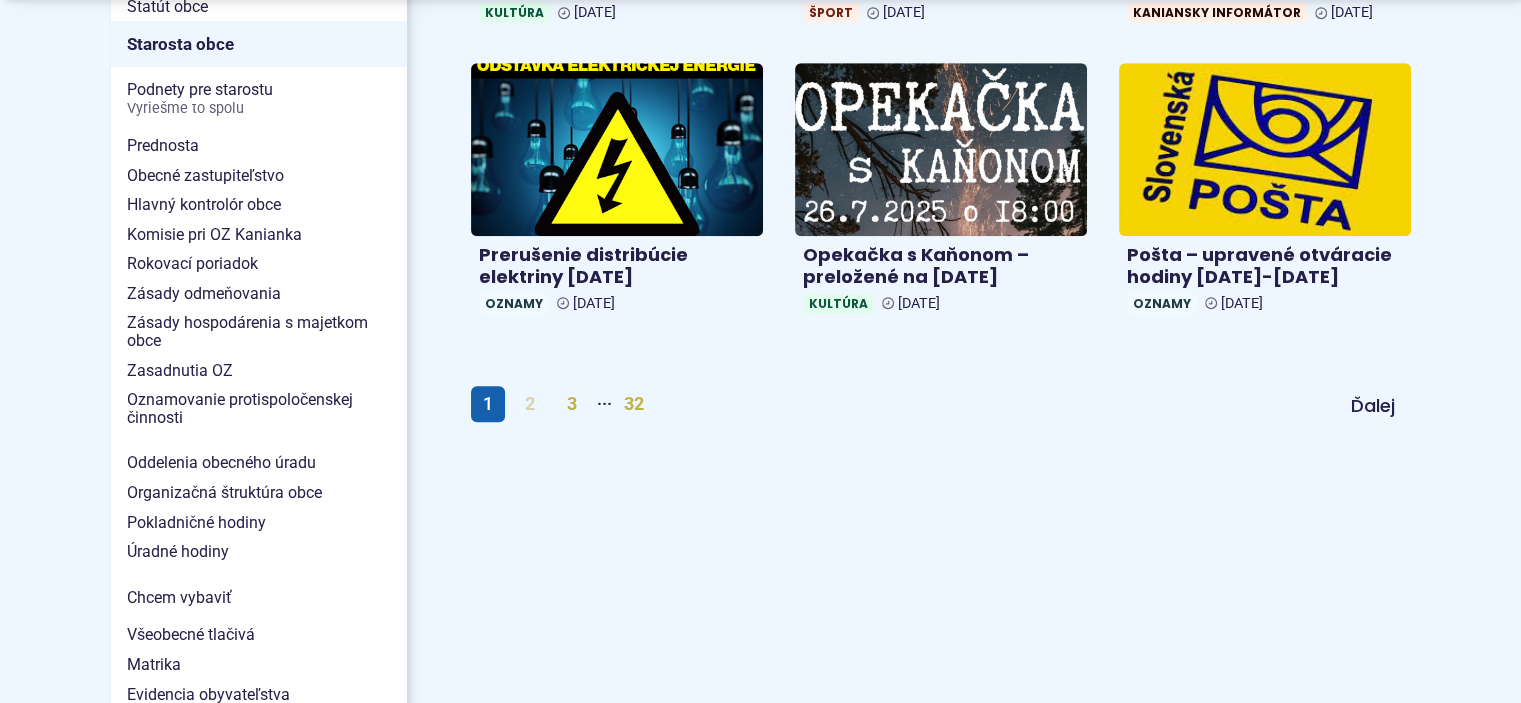 click on "2" at bounding box center (530, 404) 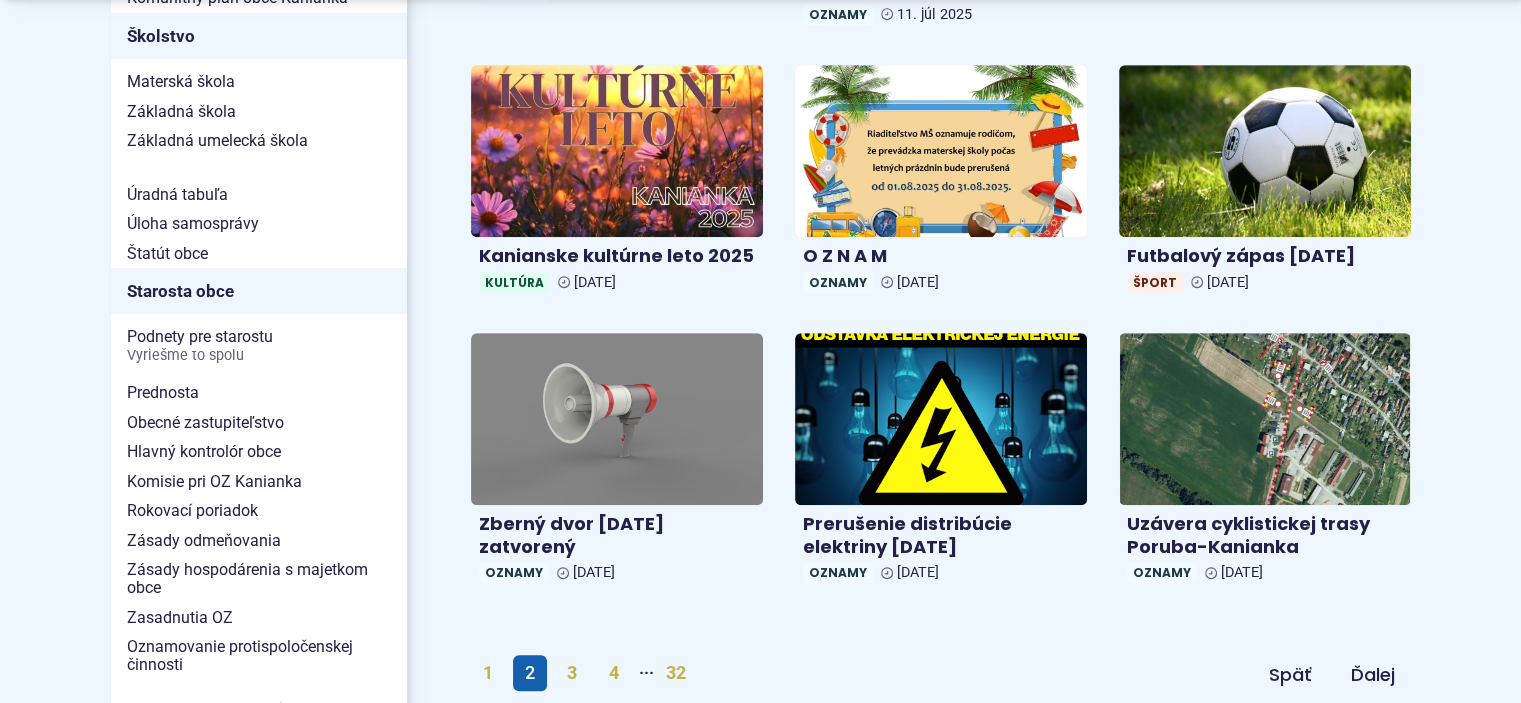 scroll, scrollTop: 1200, scrollLeft: 0, axis: vertical 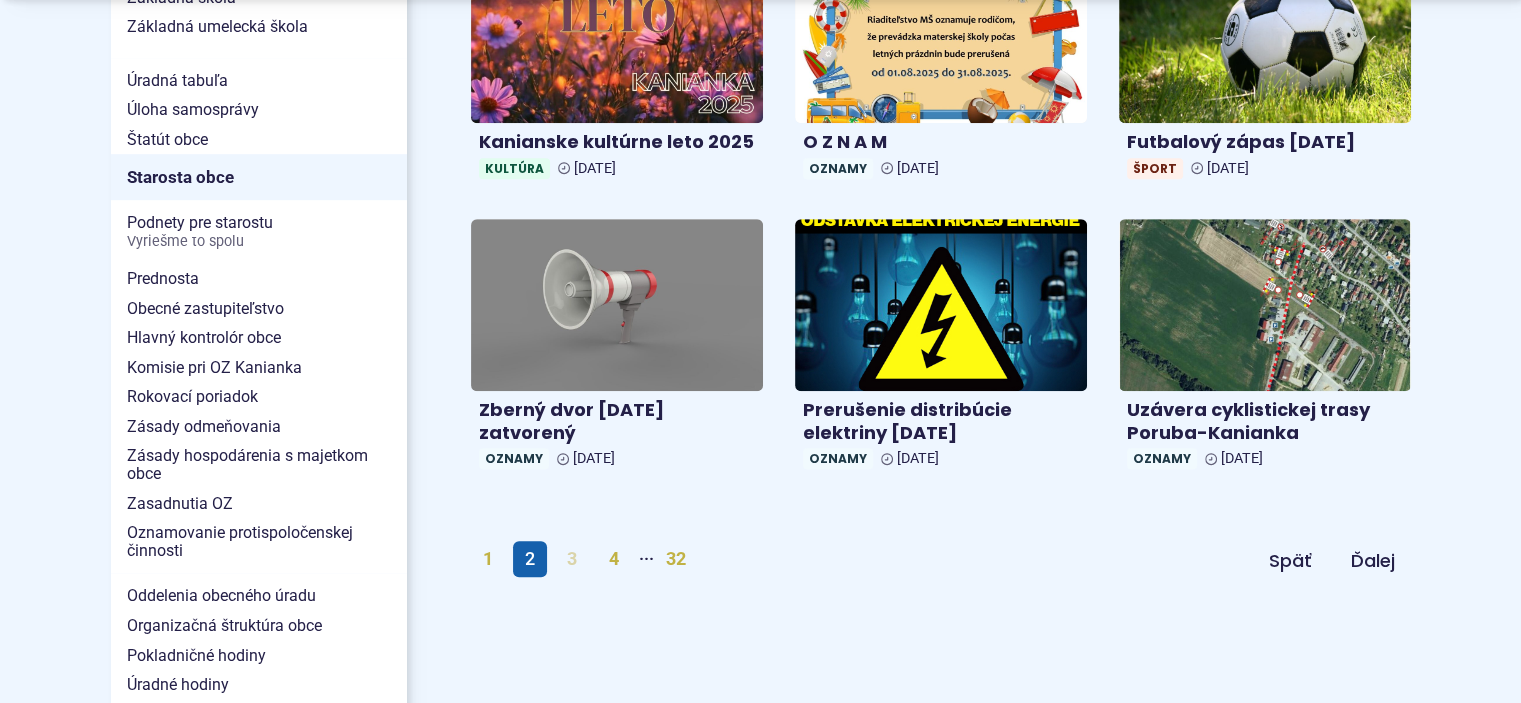 click on "3" at bounding box center [572, 559] 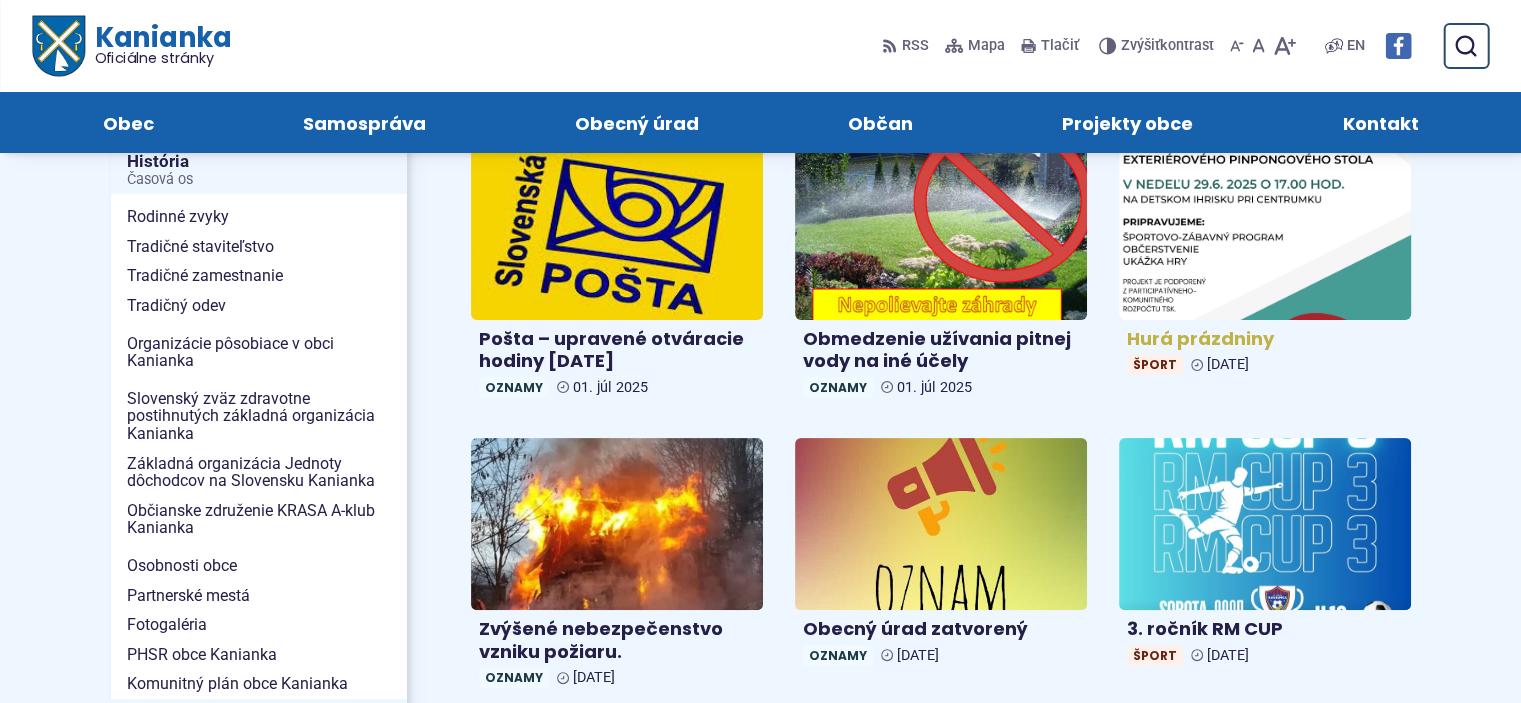 scroll, scrollTop: 133, scrollLeft: 0, axis: vertical 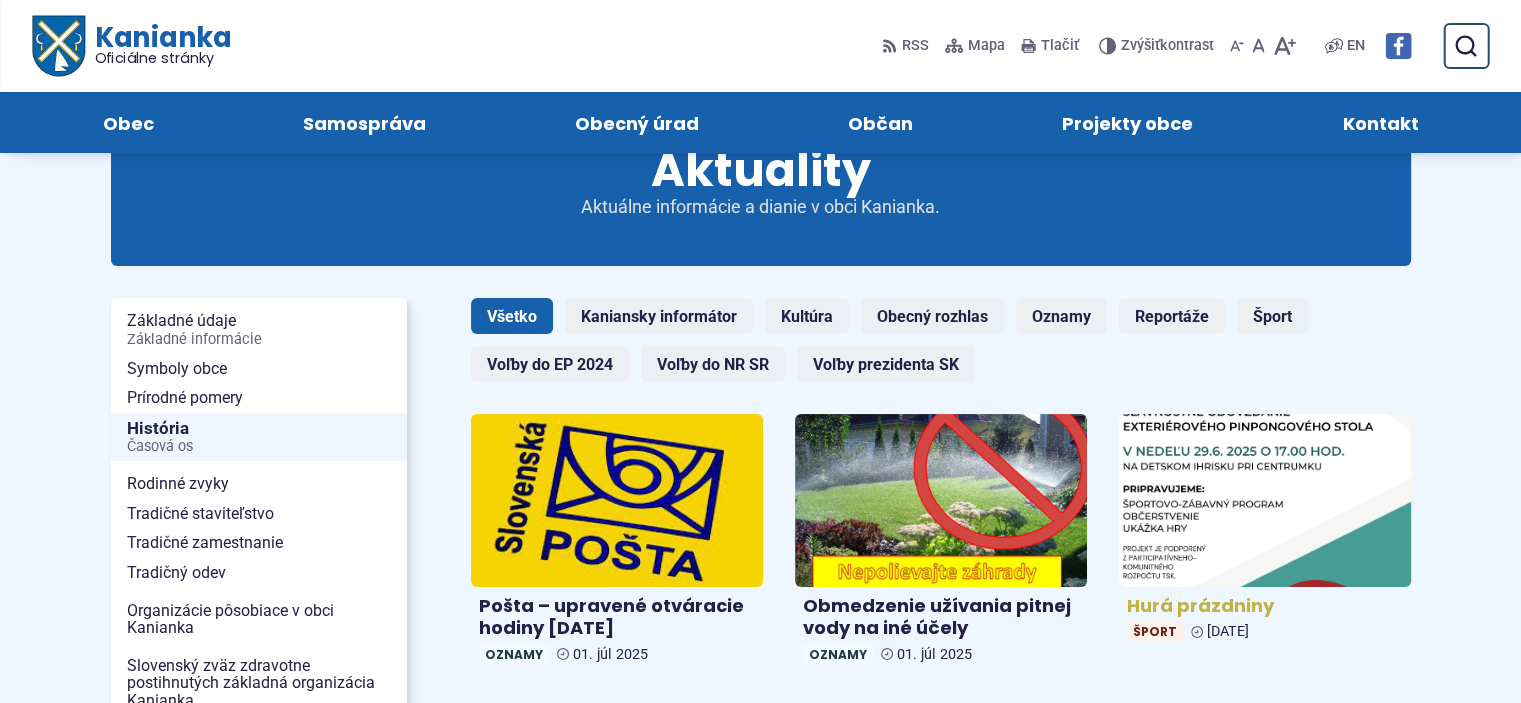 click on "Hurá prázdniny" at bounding box center [1265, 606] 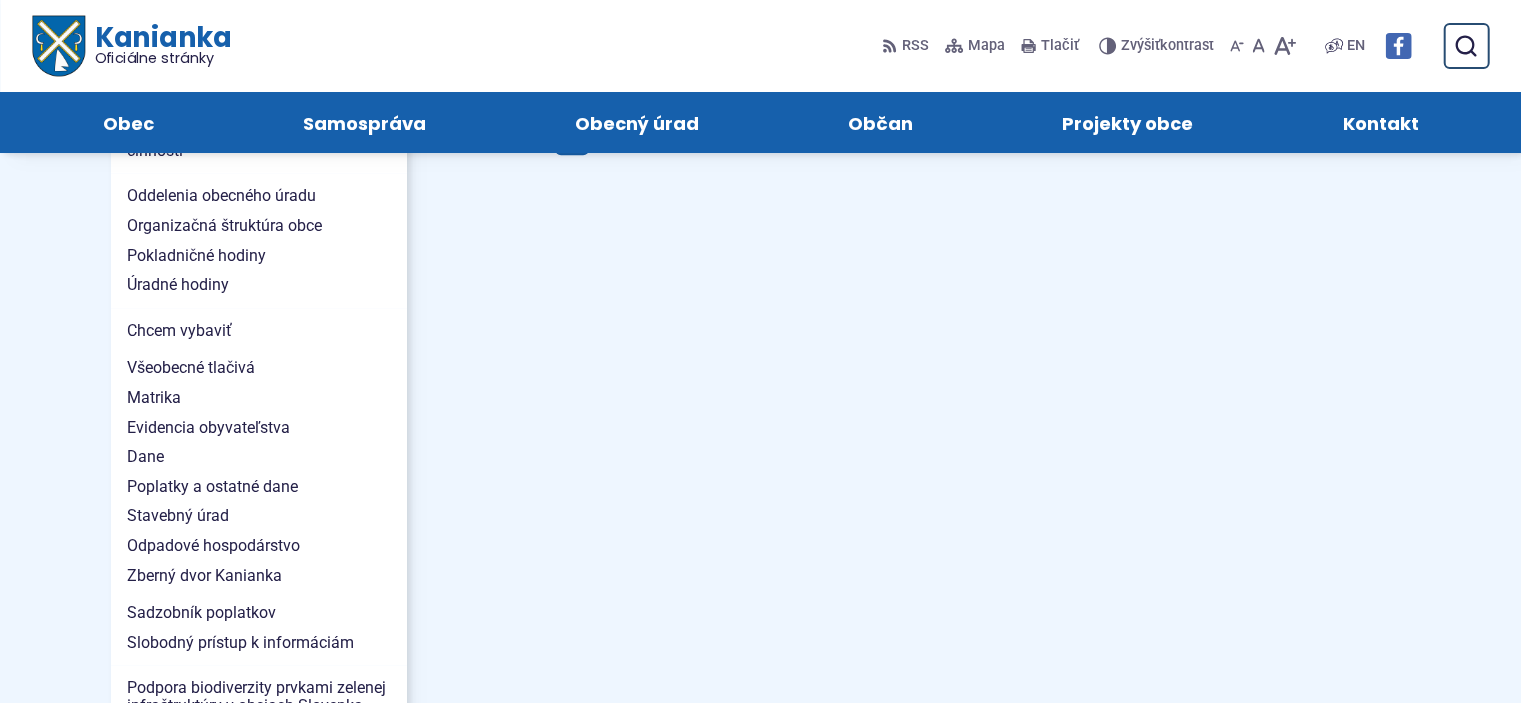 scroll, scrollTop: 1466, scrollLeft: 0, axis: vertical 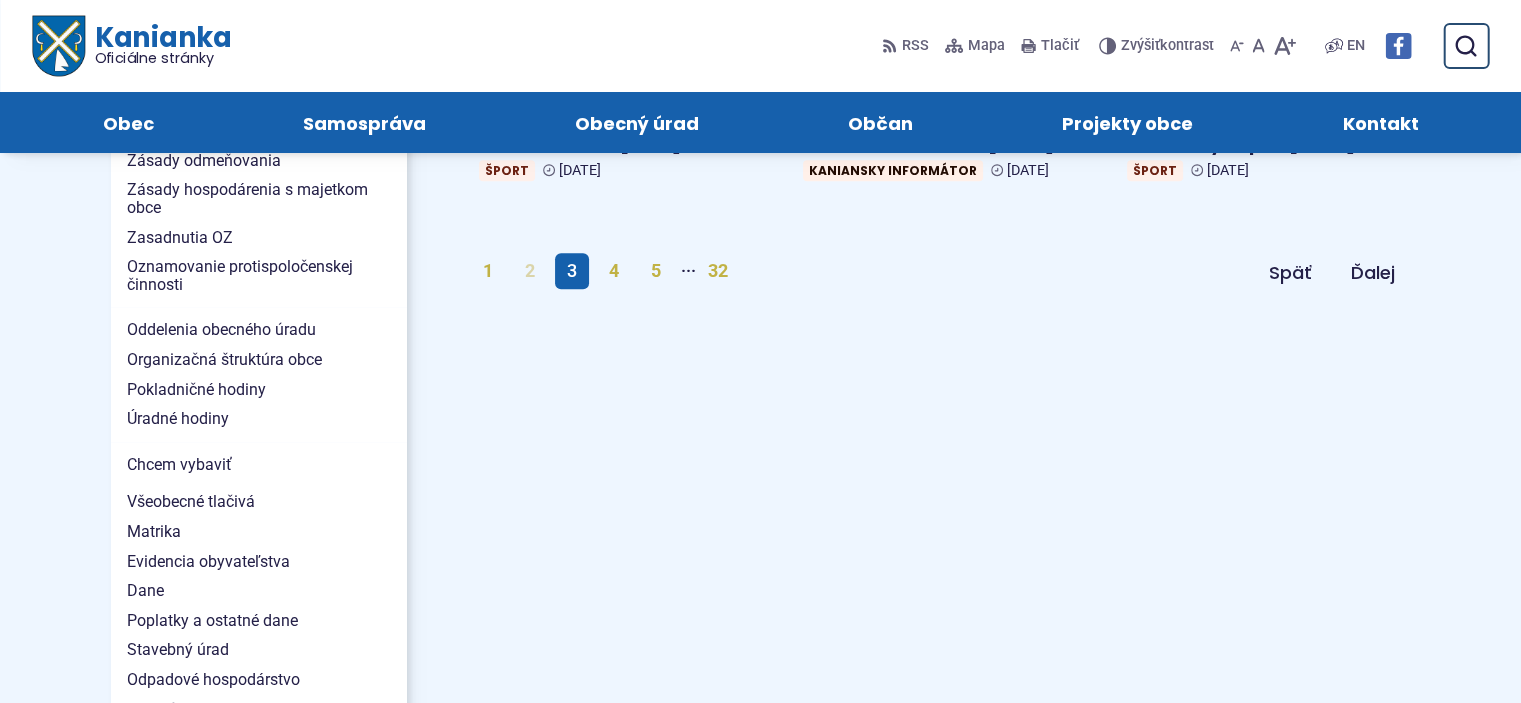 click on "2" at bounding box center [530, 271] 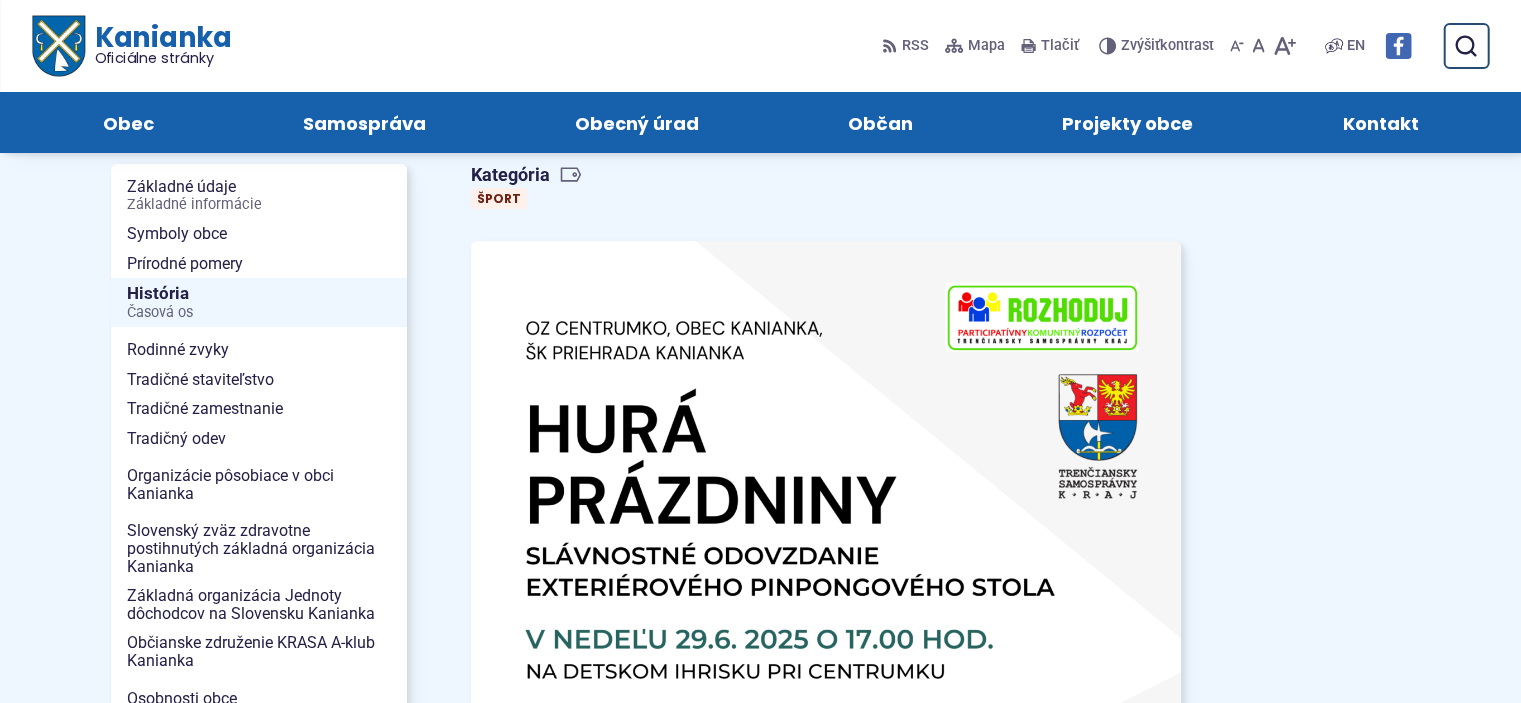 scroll, scrollTop: 133, scrollLeft: 0, axis: vertical 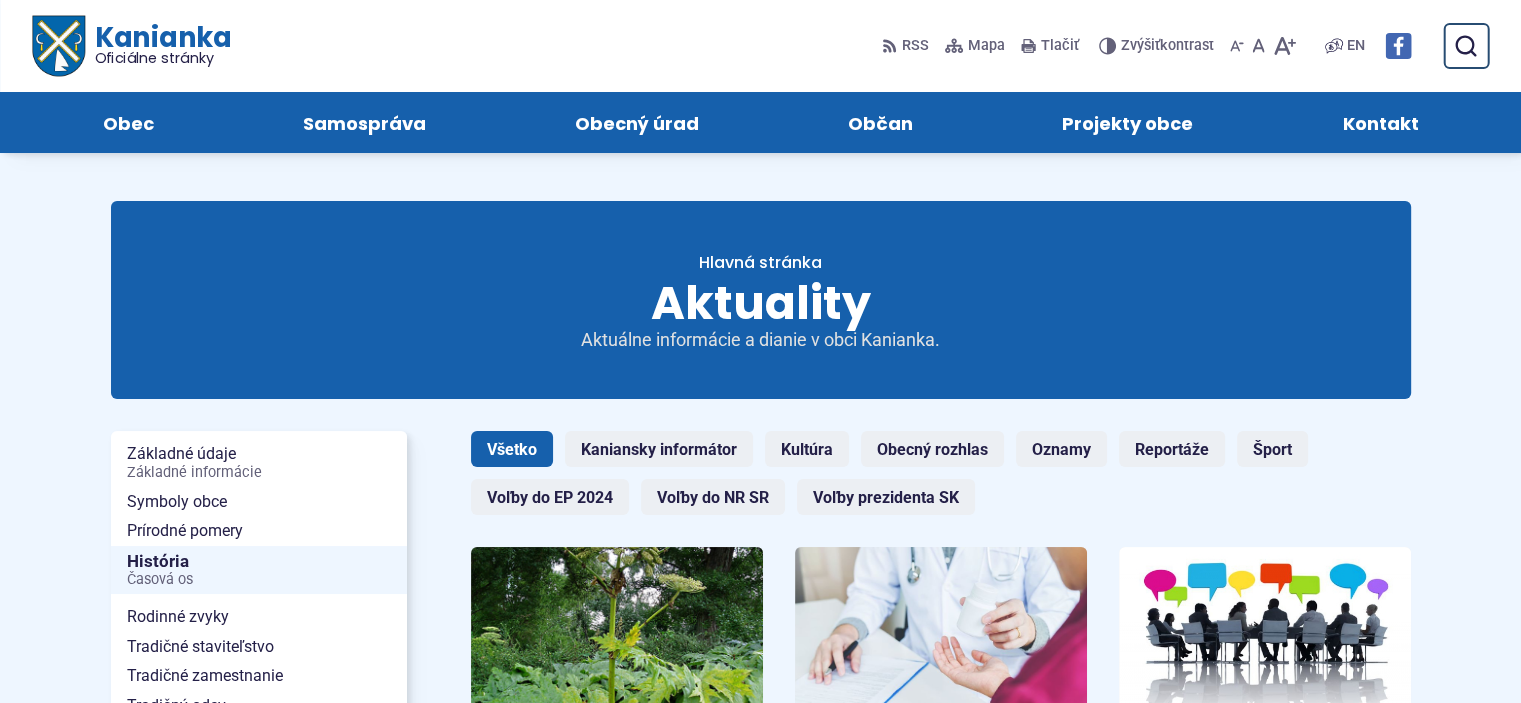 click on "Oficiálne stránky" at bounding box center (162, 58) 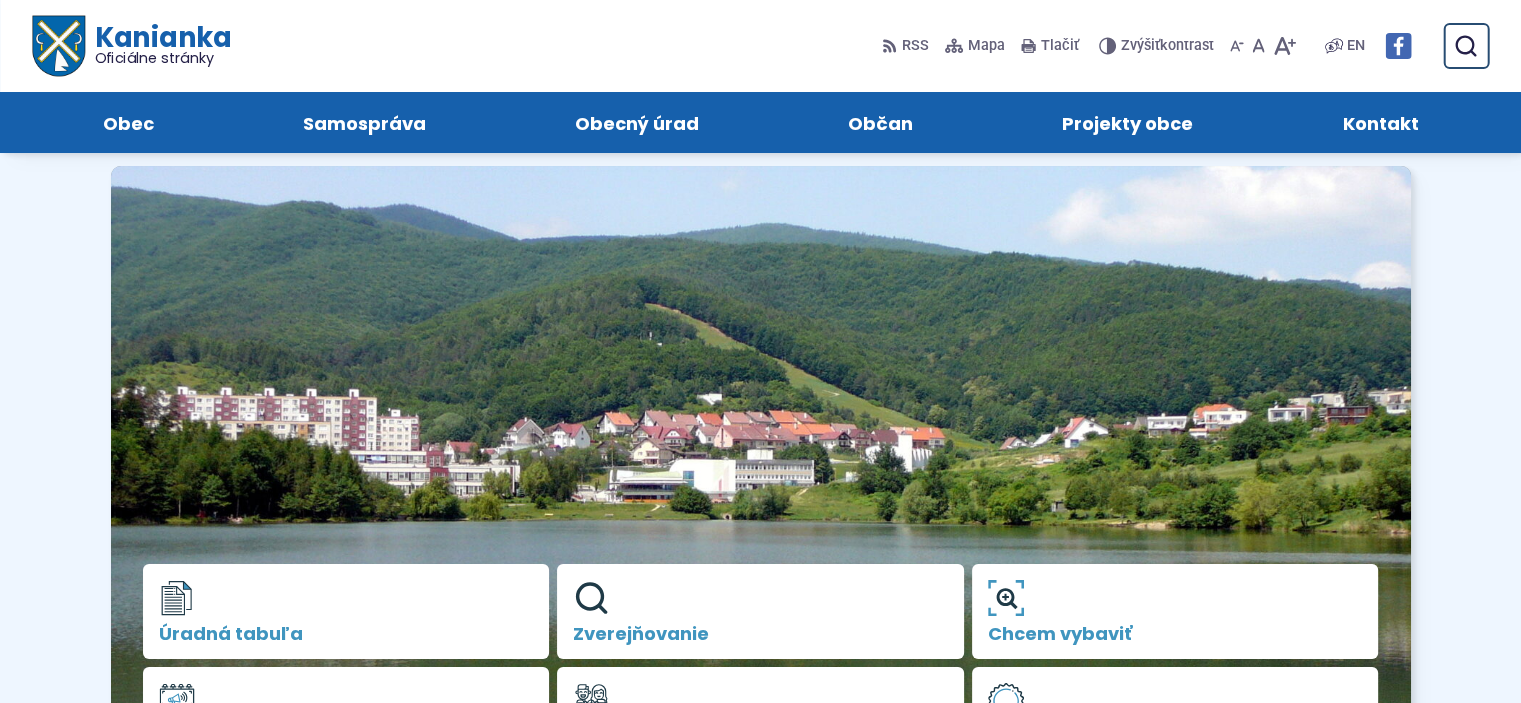scroll, scrollTop: 0, scrollLeft: 0, axis: both 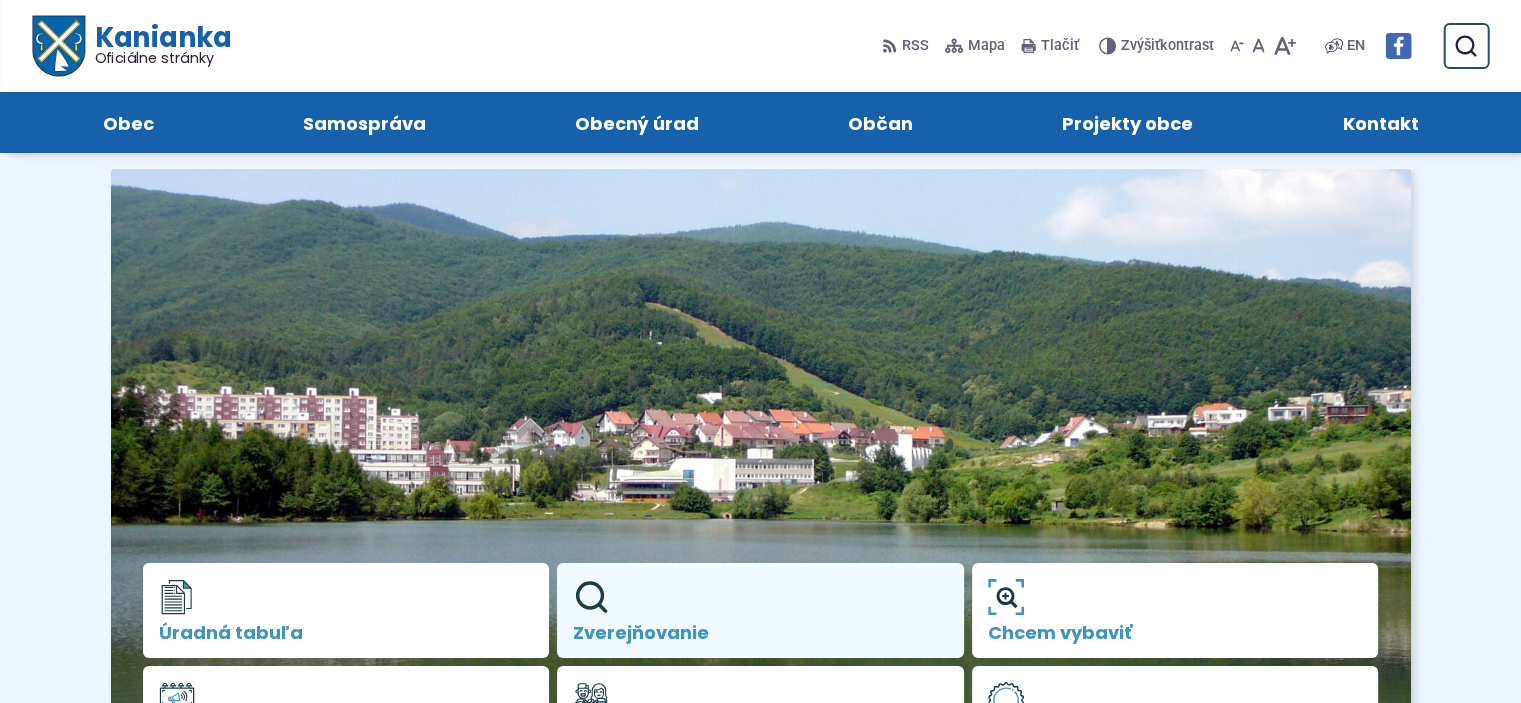 click on "Zverejňovanie" at bounding box center [760, 611] 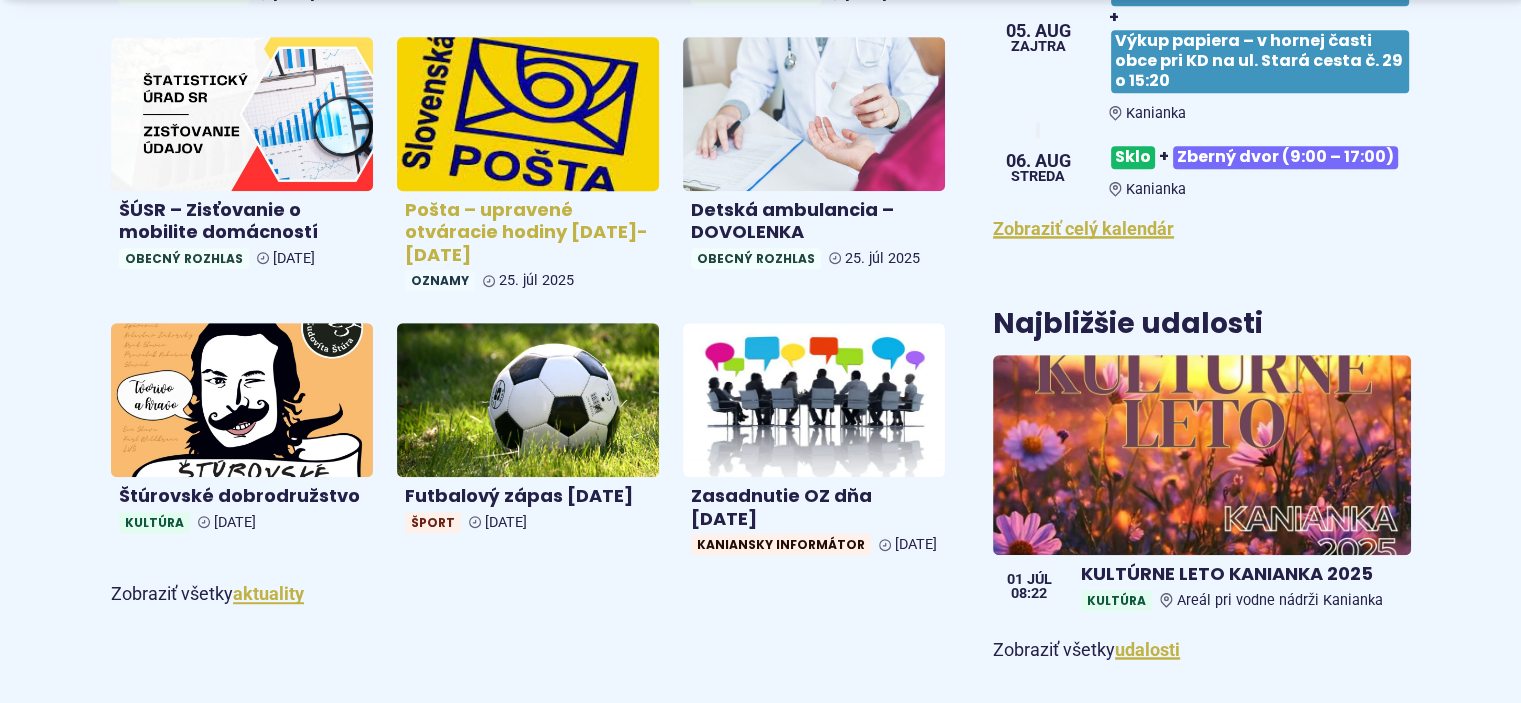 scroll, scrollTop: 1200, scrollLeft: 0, axis: vertical 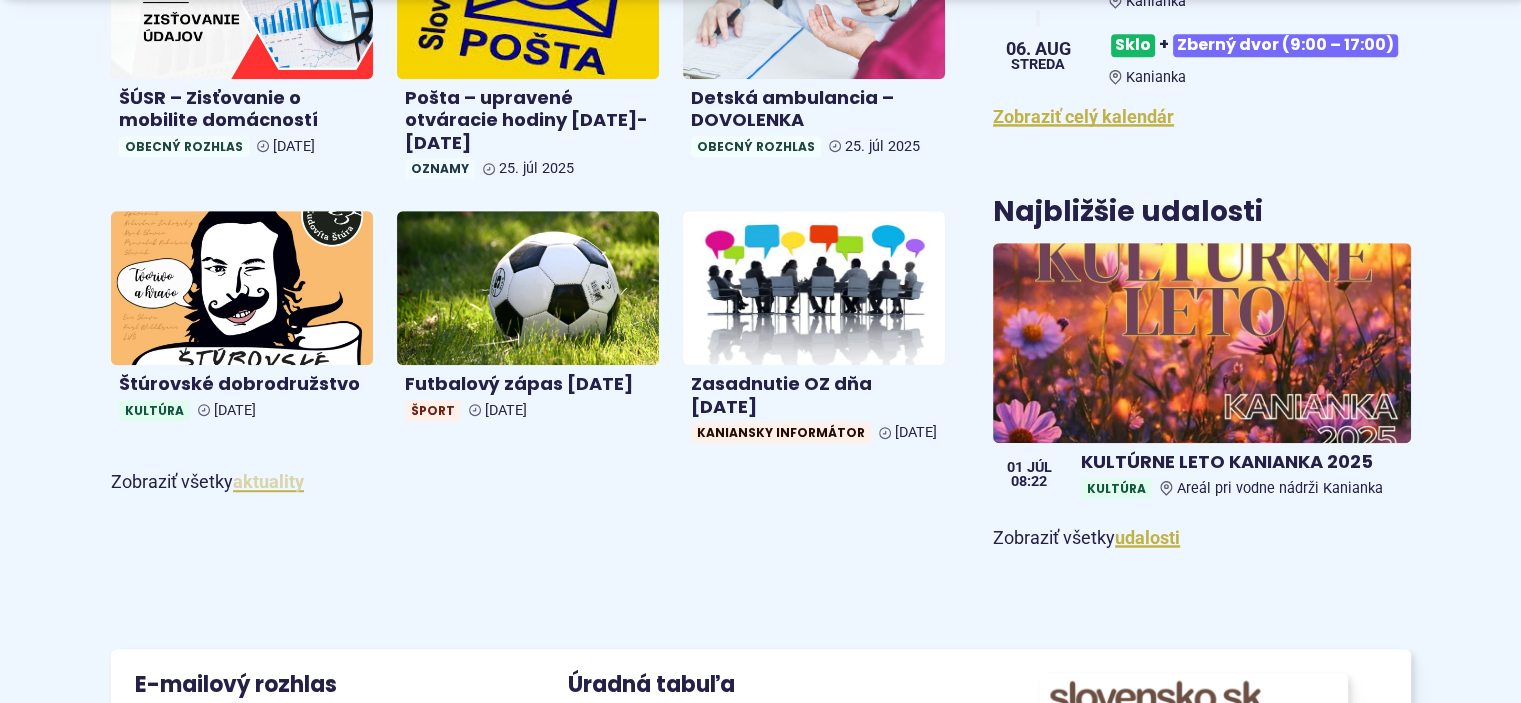 click on "aktuality" at bounding box center (268, 481) 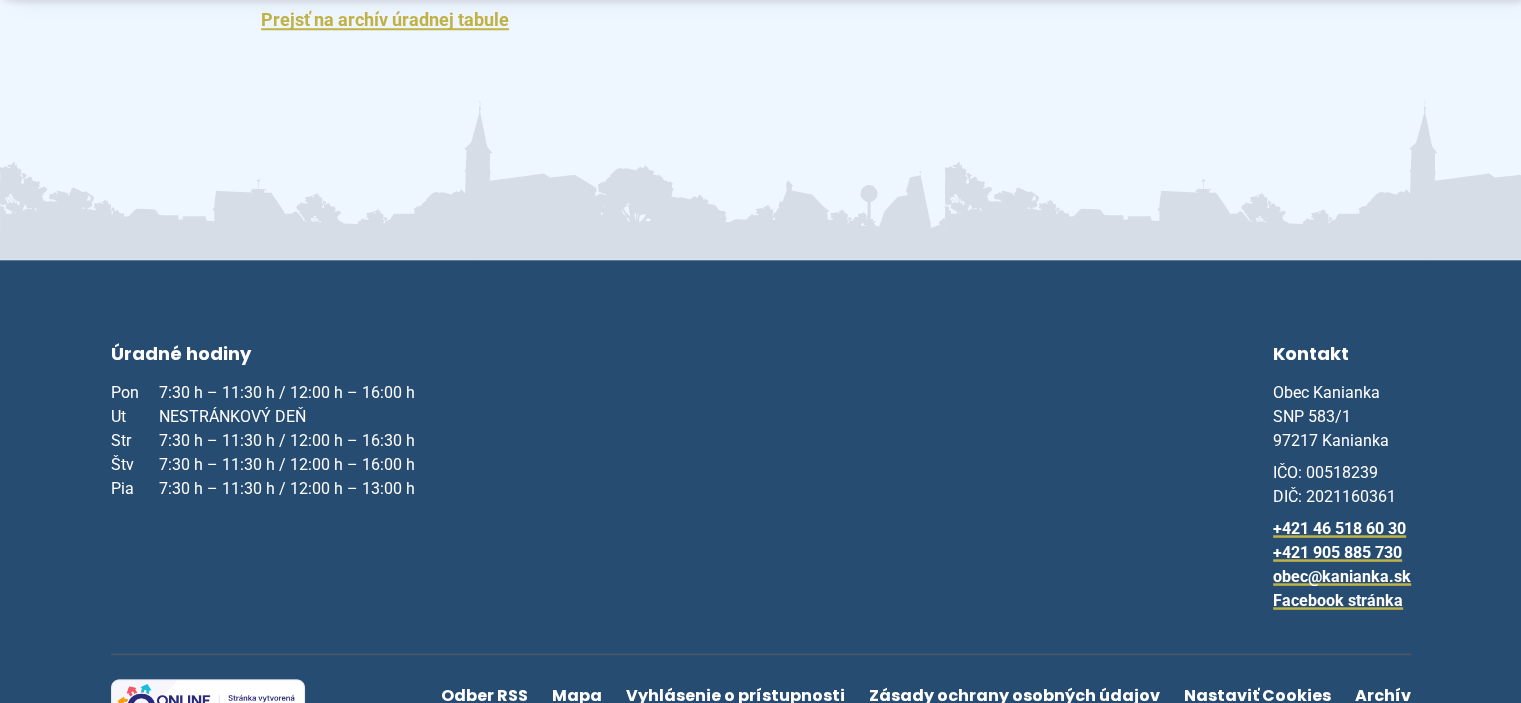scroll, scrollTop: 1841, scrollLeft: 0, axis: vertical 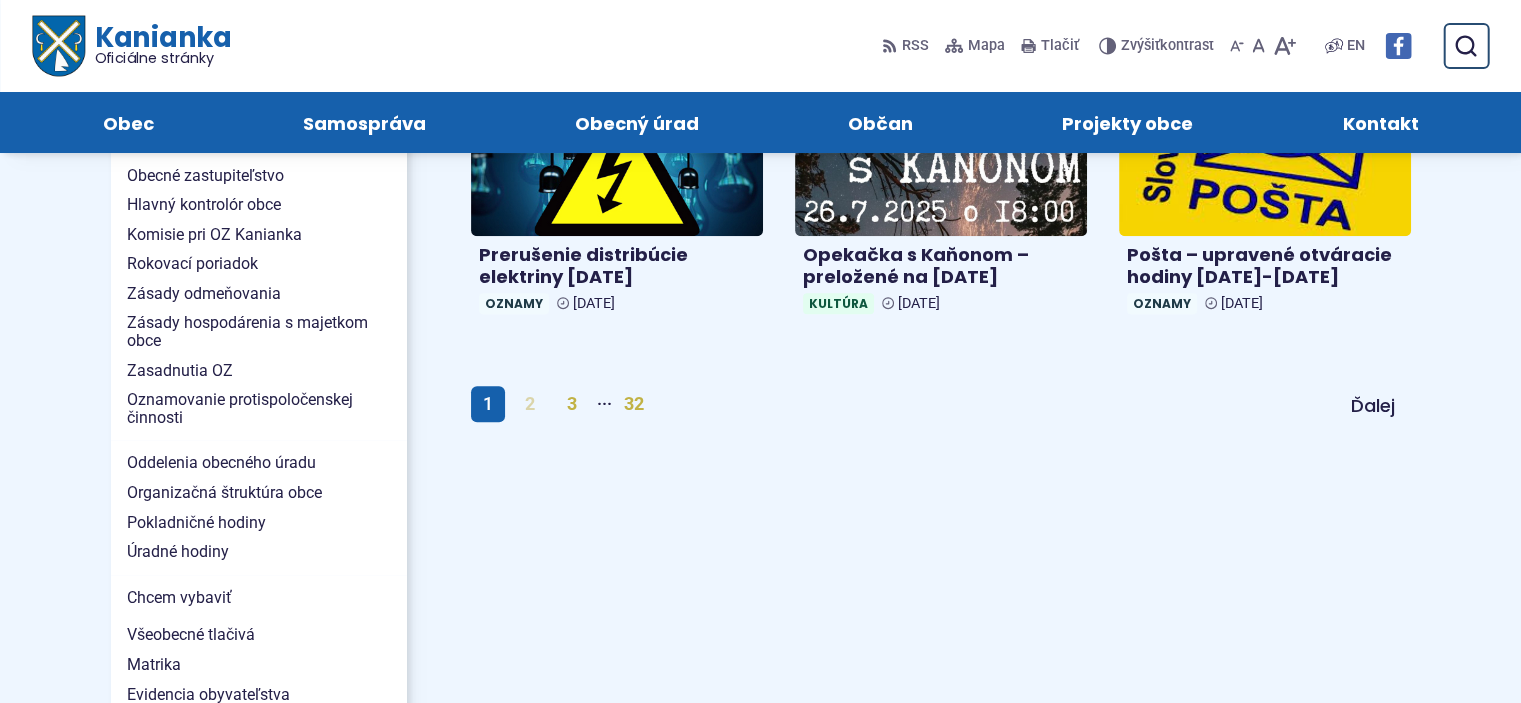 click on "2" at bounding box center (530, 404) 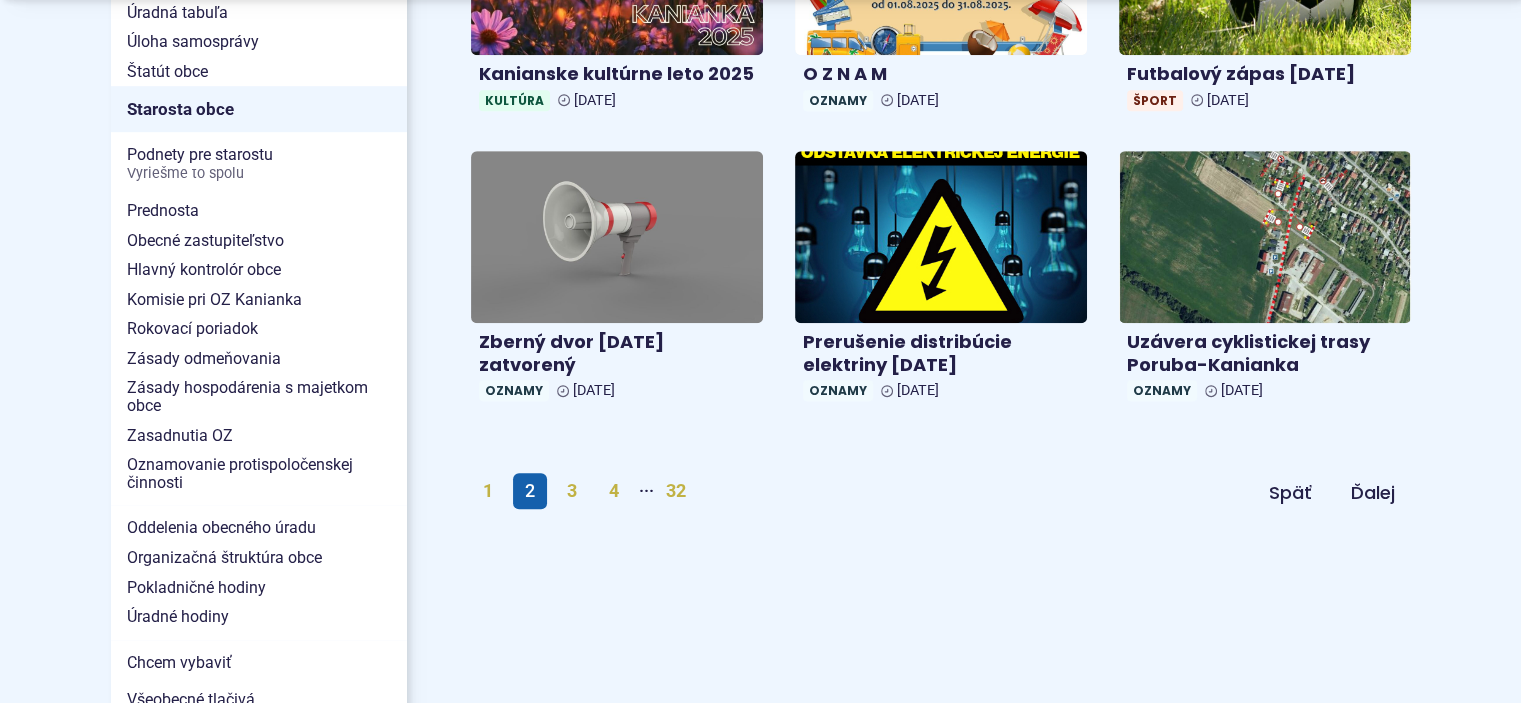 scroll, scrollTop: 1466, scrollLeft: 0, axis: vertical 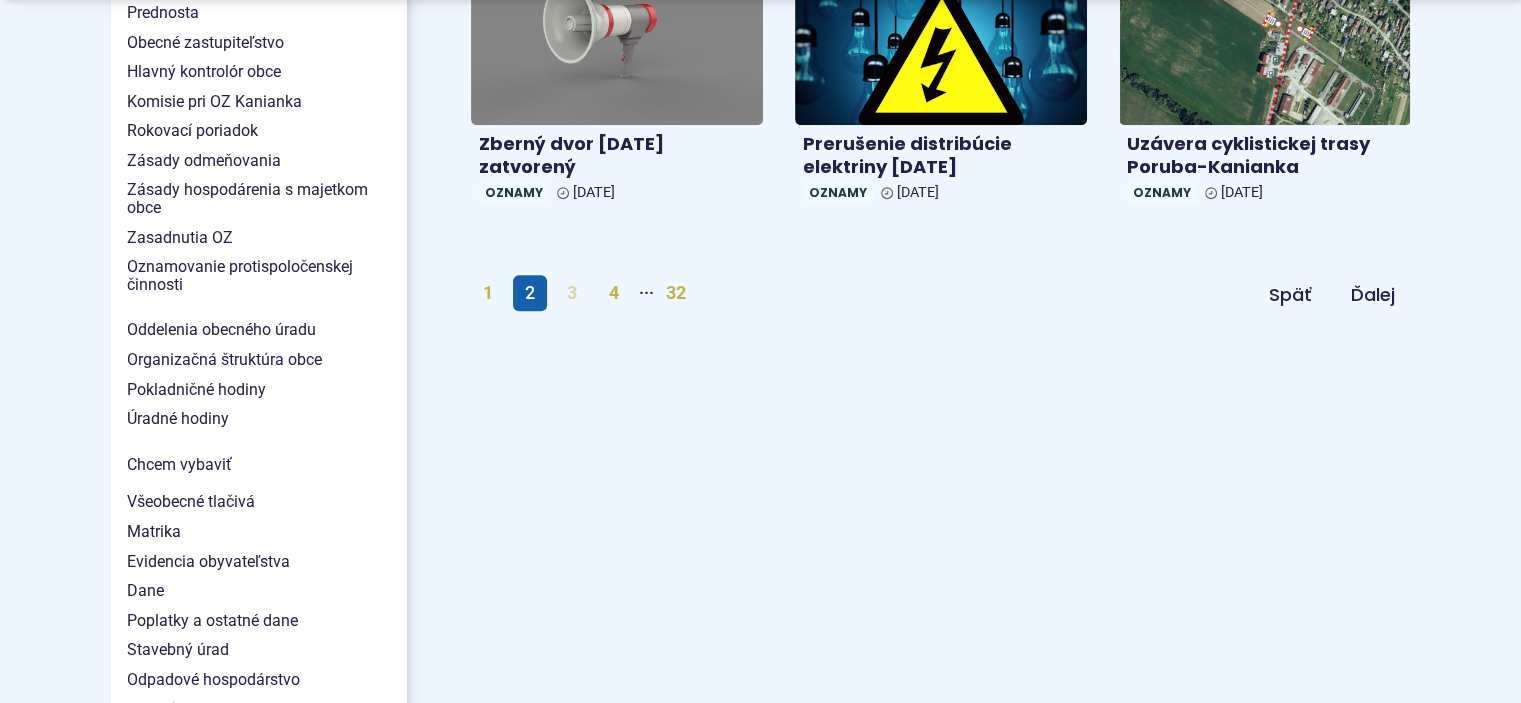 click on "3" at bounding box center [572, 293] 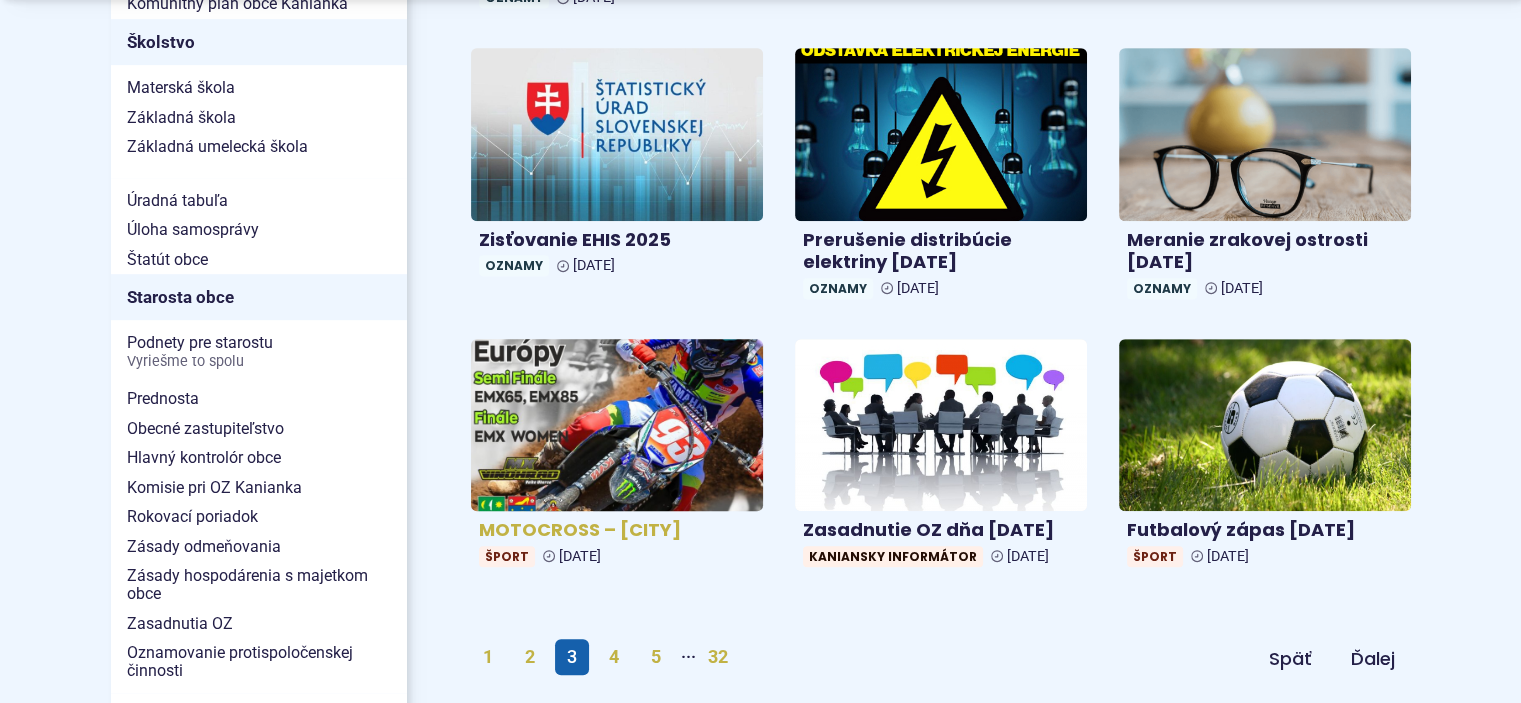 scroll, scrollTop: 1333, scrollLeft: 0, axis: vertical 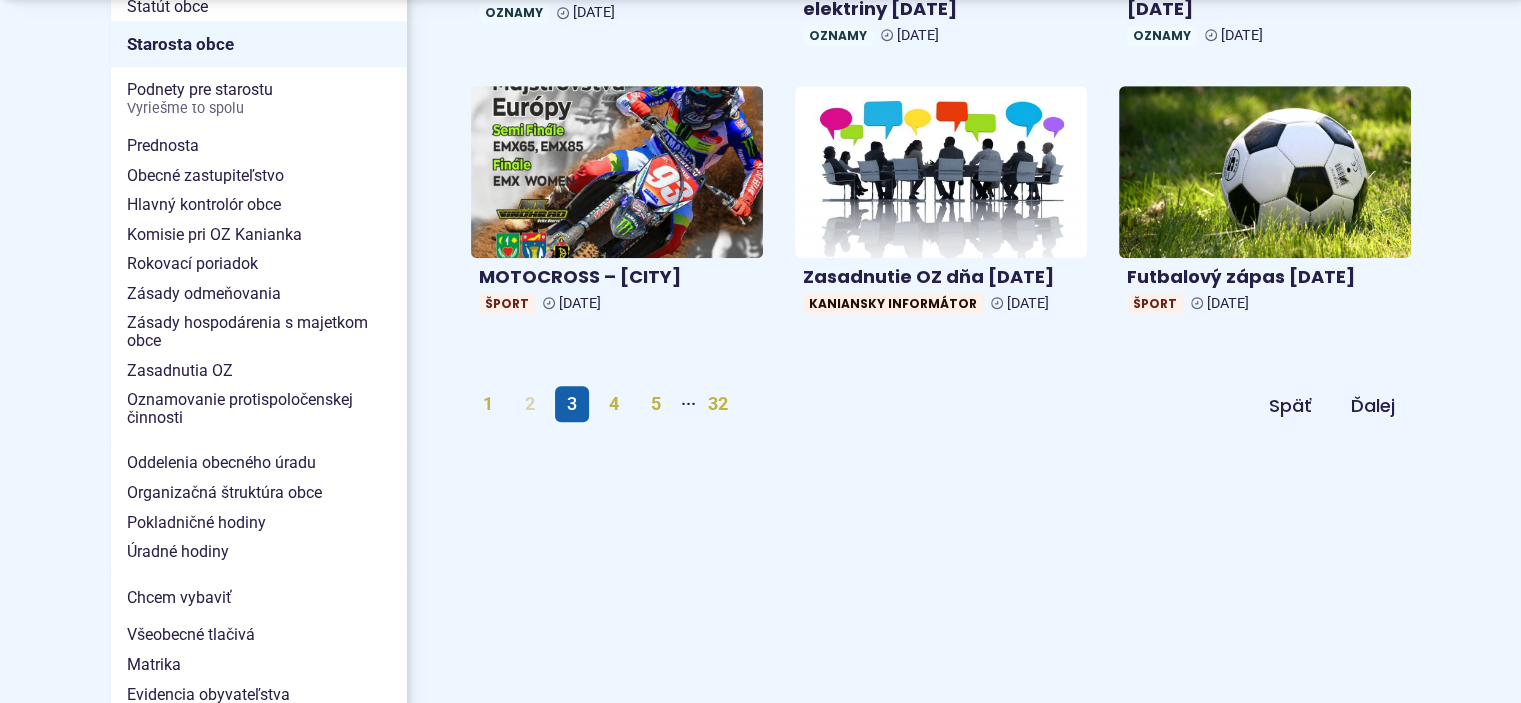 click on "2" at bounding box center [530, 404] 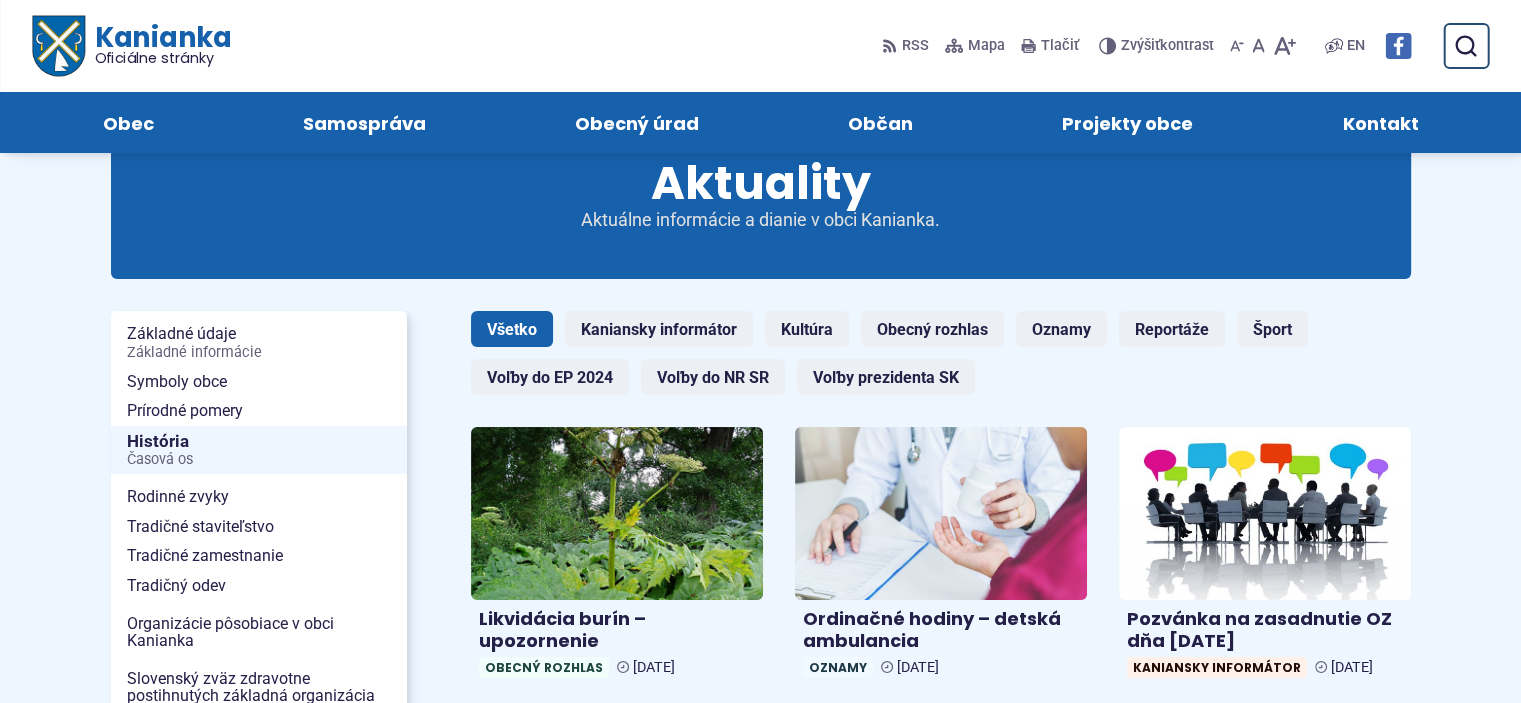 scroll, scrollTop: 0, scrollLeft: 0, axis: both 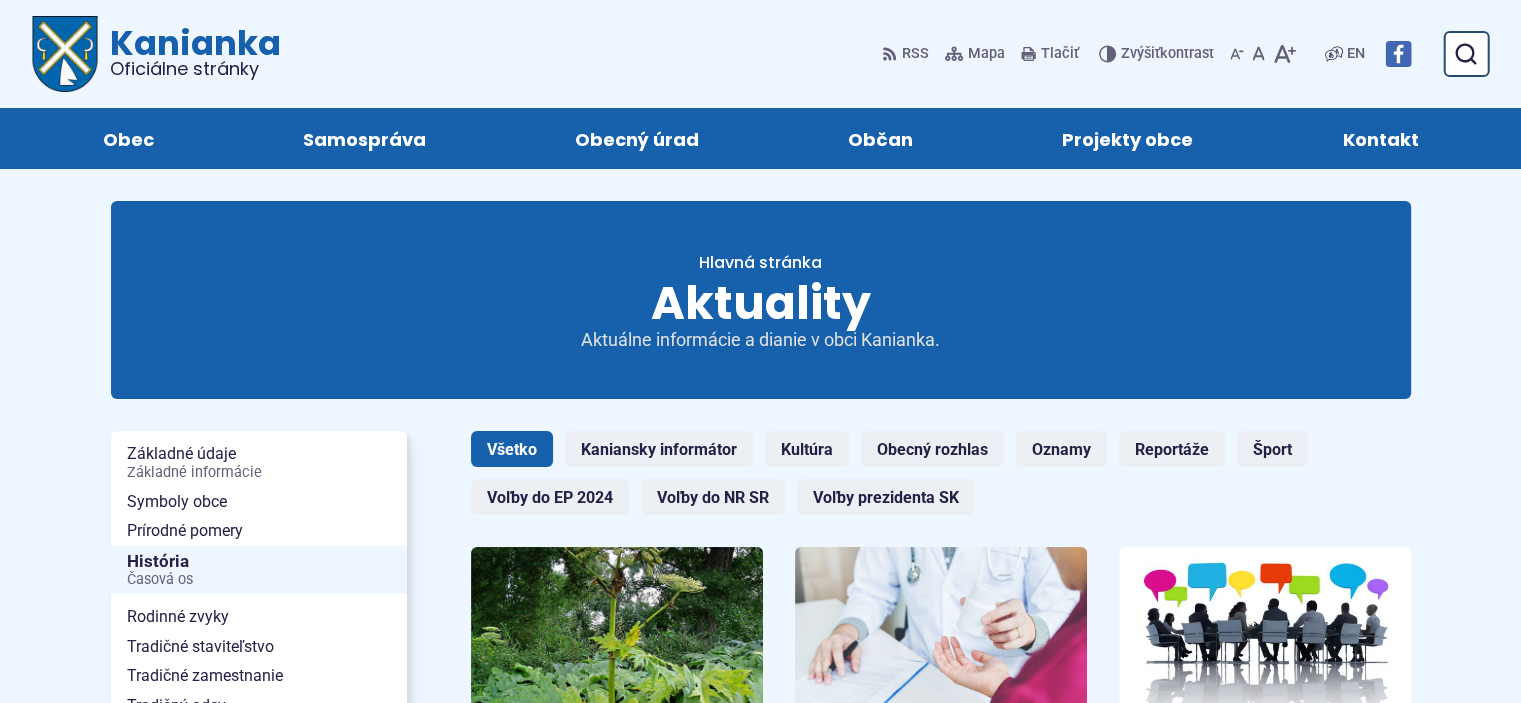 click on "Kanianka Oficiálne stránky" at bounding box center [156, 54] 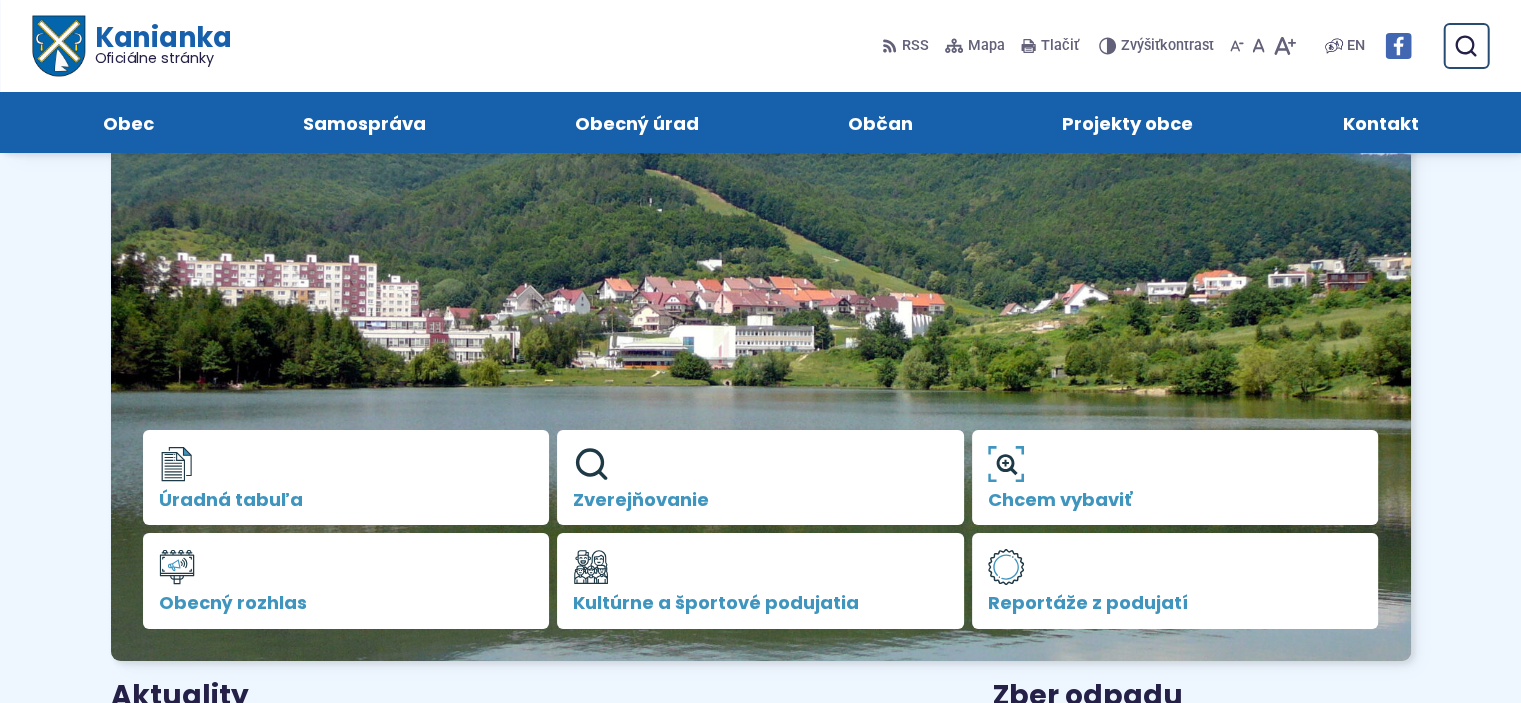 scroll, scrollTop: 0, scrollLeft: 0, axis: both 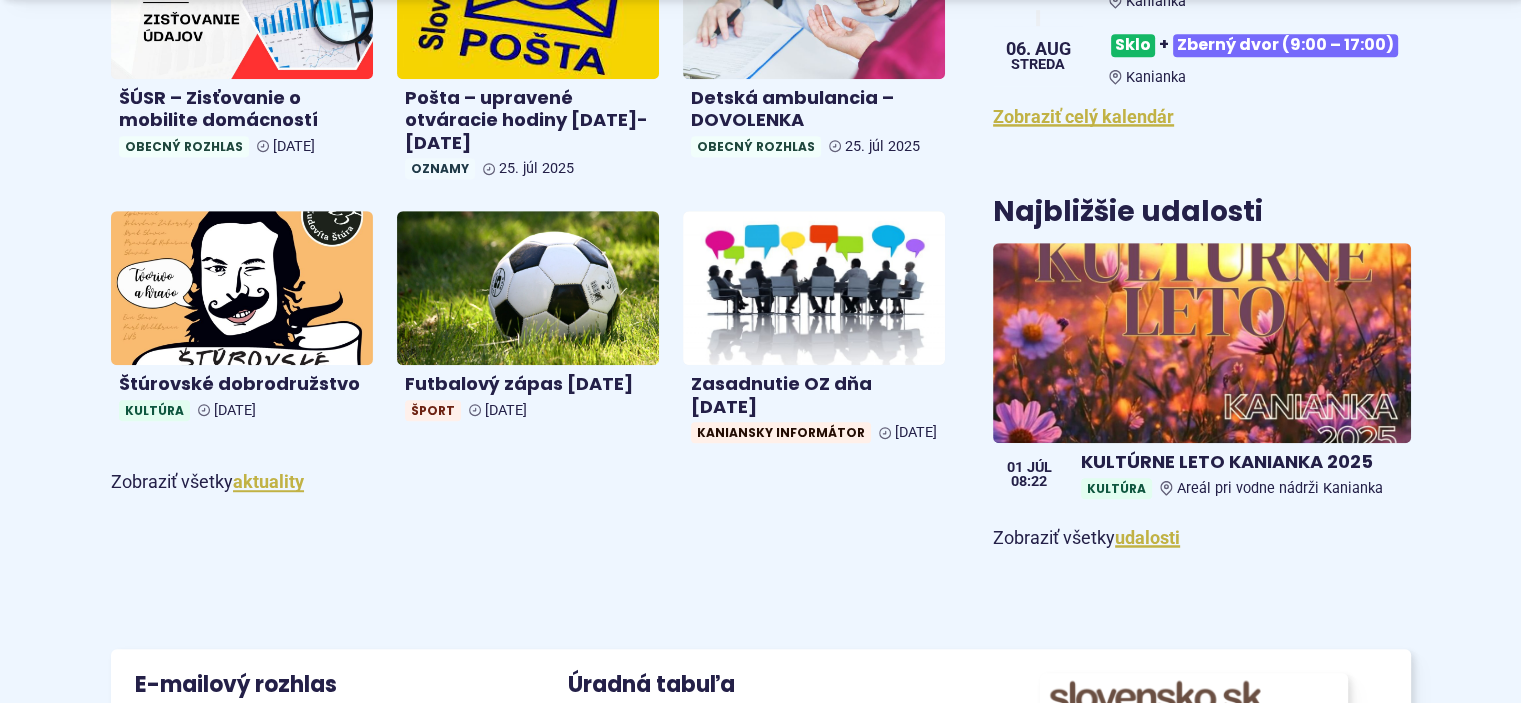 click on "Aktuality
Obecný úrad 8.8.2025 zatvorený
Obecný rozhlas
04. aug 2025
Futbalový zápas 2.8.2025
Šport
30. júl 2025
Výkup papiera 4.8. a 5.8.2025
Obecný rozhlas
30. júl 2025
ŠÚSR – Zisťovanie o mobilite domácností
Obecný rozhlas
29. júl 2025
Pošta – upravené otváracie hodiny 28.7.-1.8.2025
Oznamy
25. júl 2025
Detská ambulancia – DOVOLENKA
Obecný rozhlas
25. júl 2025
Štúrovské dobrodružstvo
Kultúra
23. júl 2025
Futbalový zápas 27.7.2025
Šport
23. júl 2025" at bounding box center [528, 83] 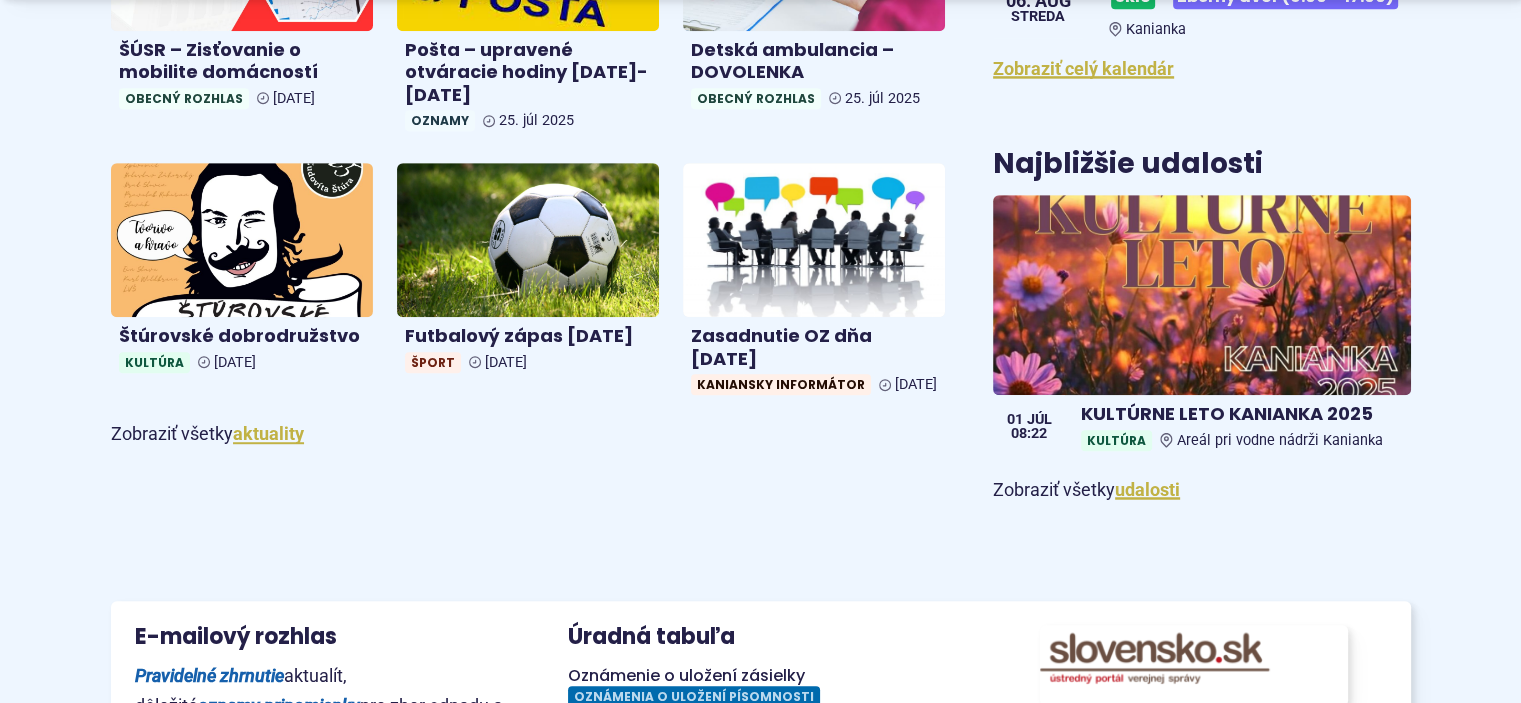 scroll, scrollTop: 1333, scrollLeft: 0, axis: vertical 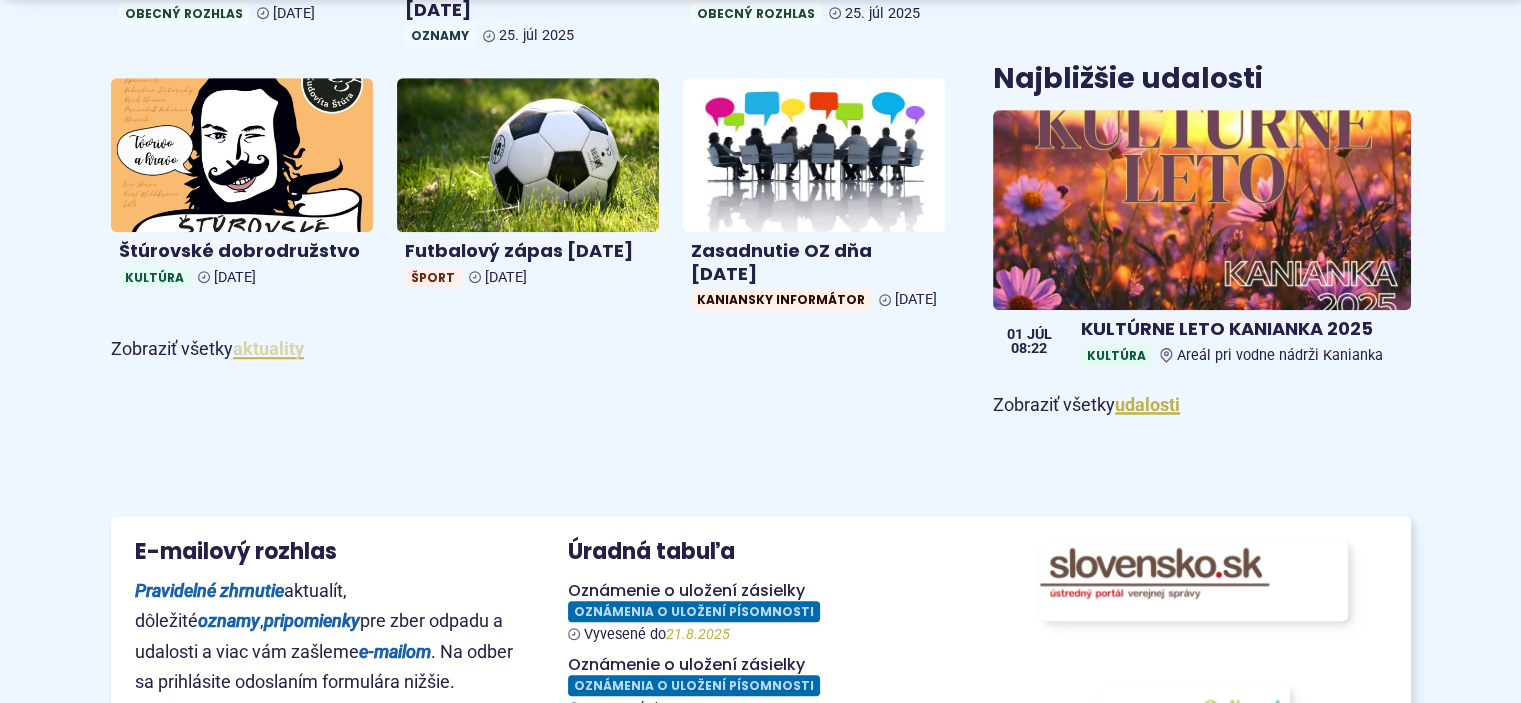 click on "aktuality" at bounding box center (268, 348) 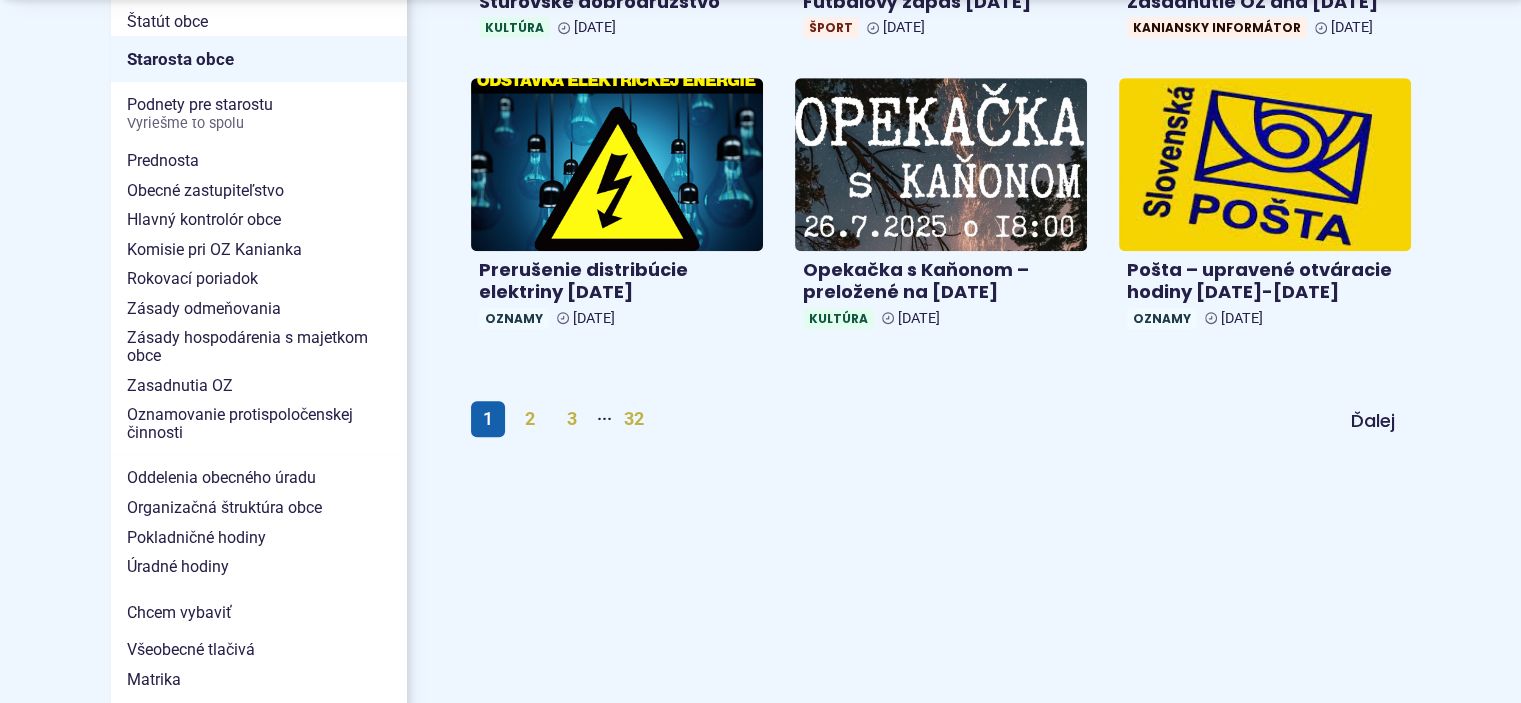 scroll, scrollTop: 1466, scrollLeft: 0, axis: vertical 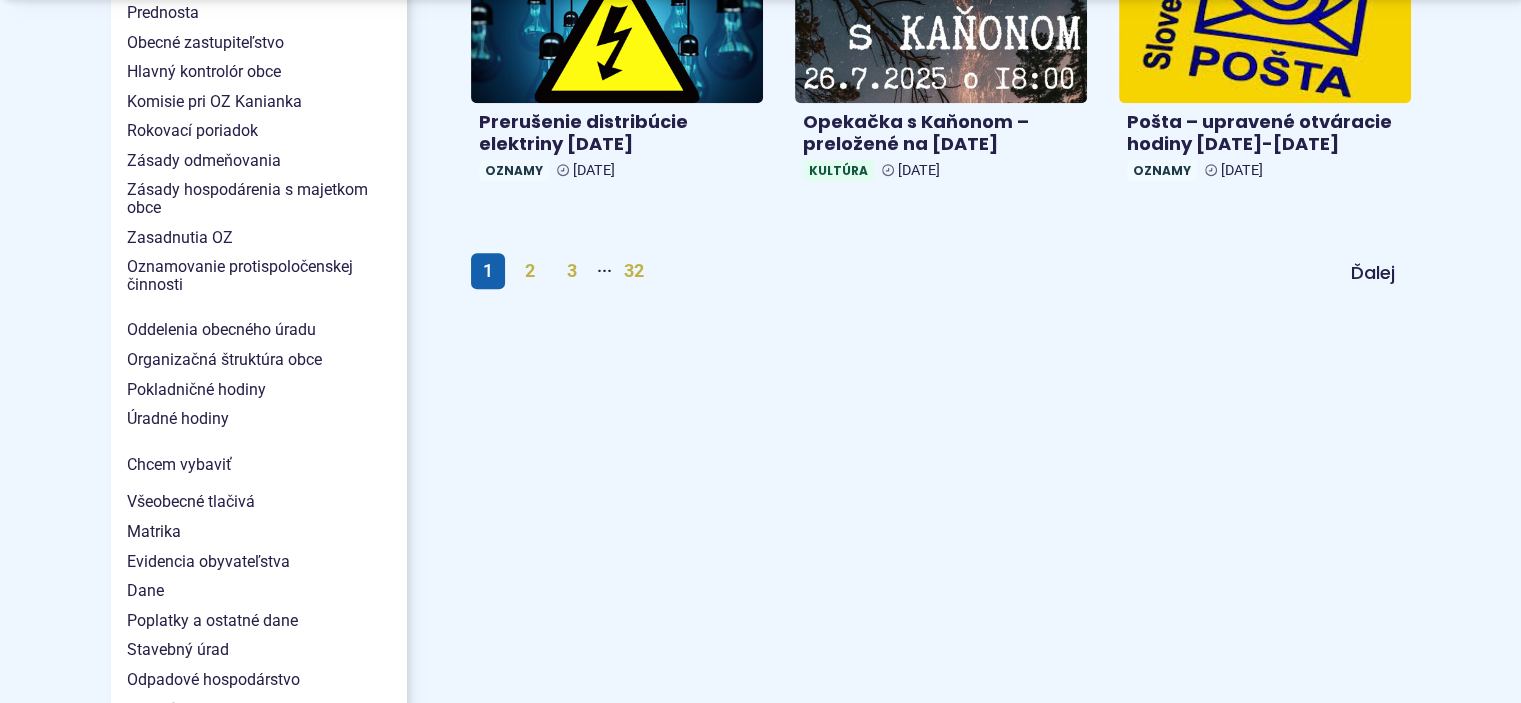 click on "1" at bounding box center (492, 271) 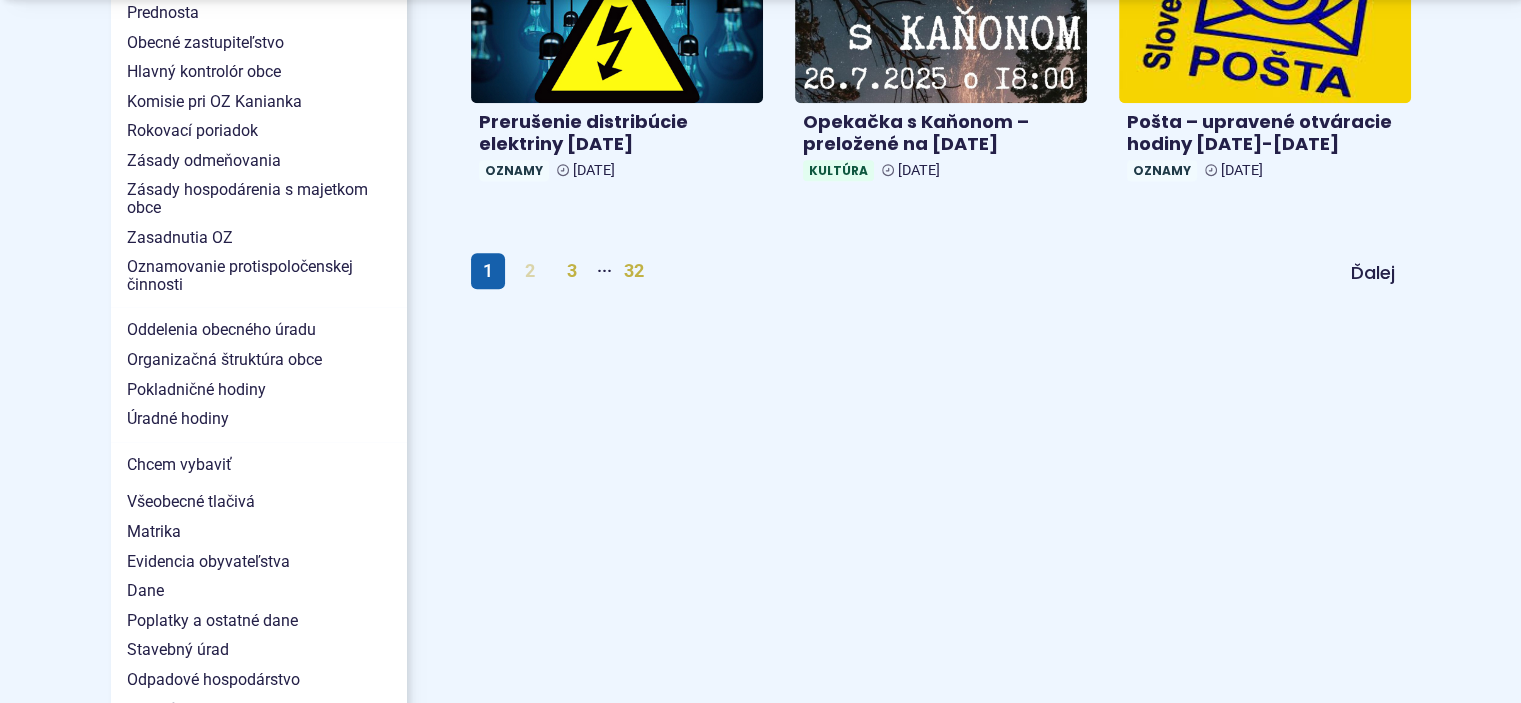 click on "2" at bounding box center (530, 271) 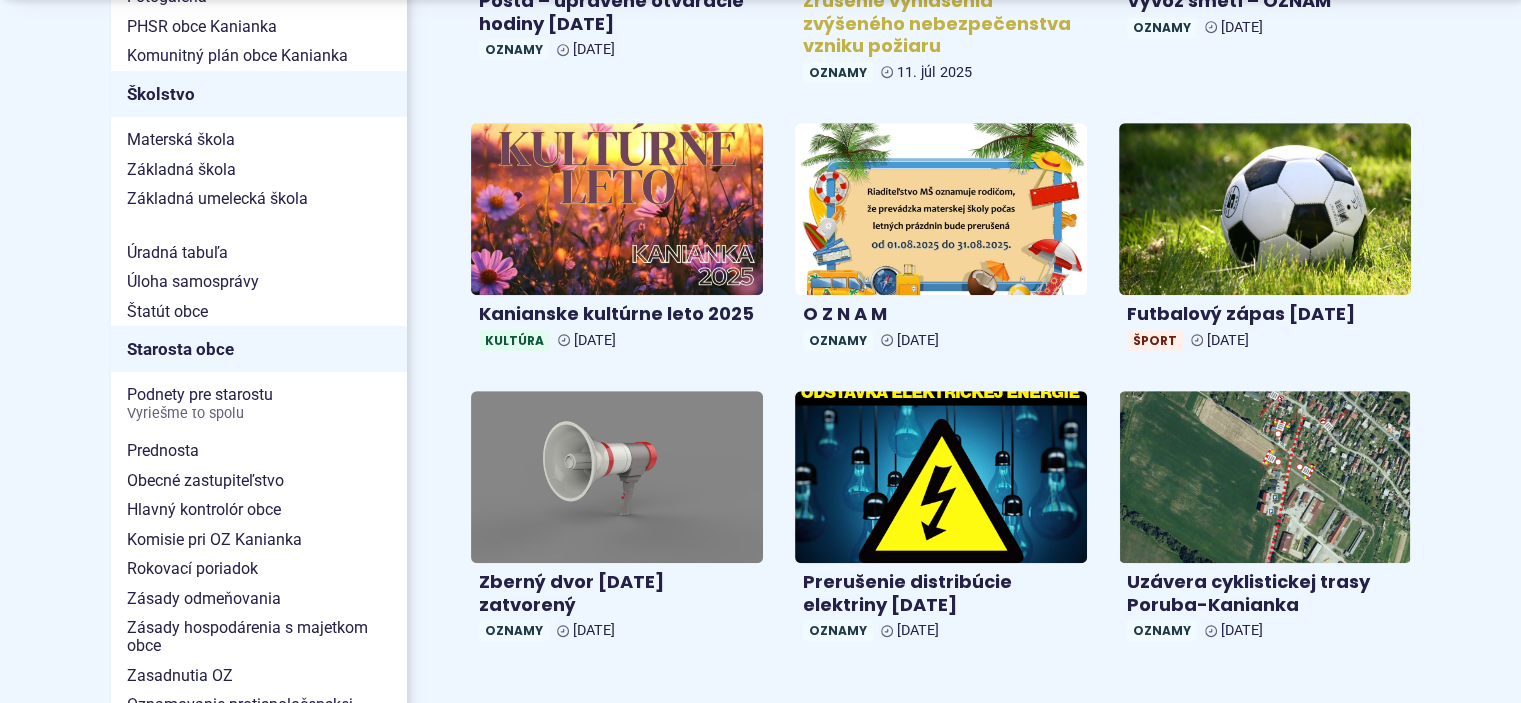 scroll, scrollTop: 1066, scrollLeft: 0, axis: vertical 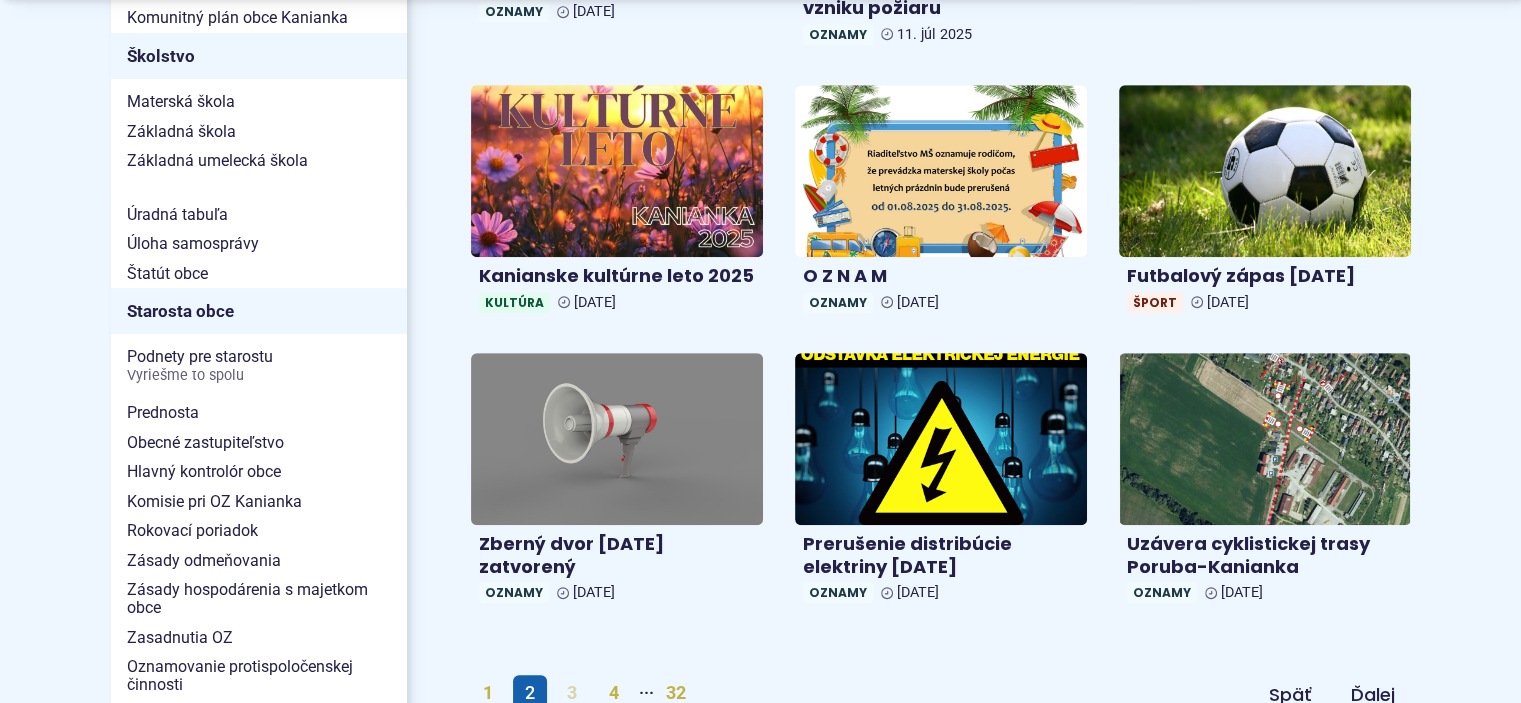 click on "3" at bounding box center (572, 693) 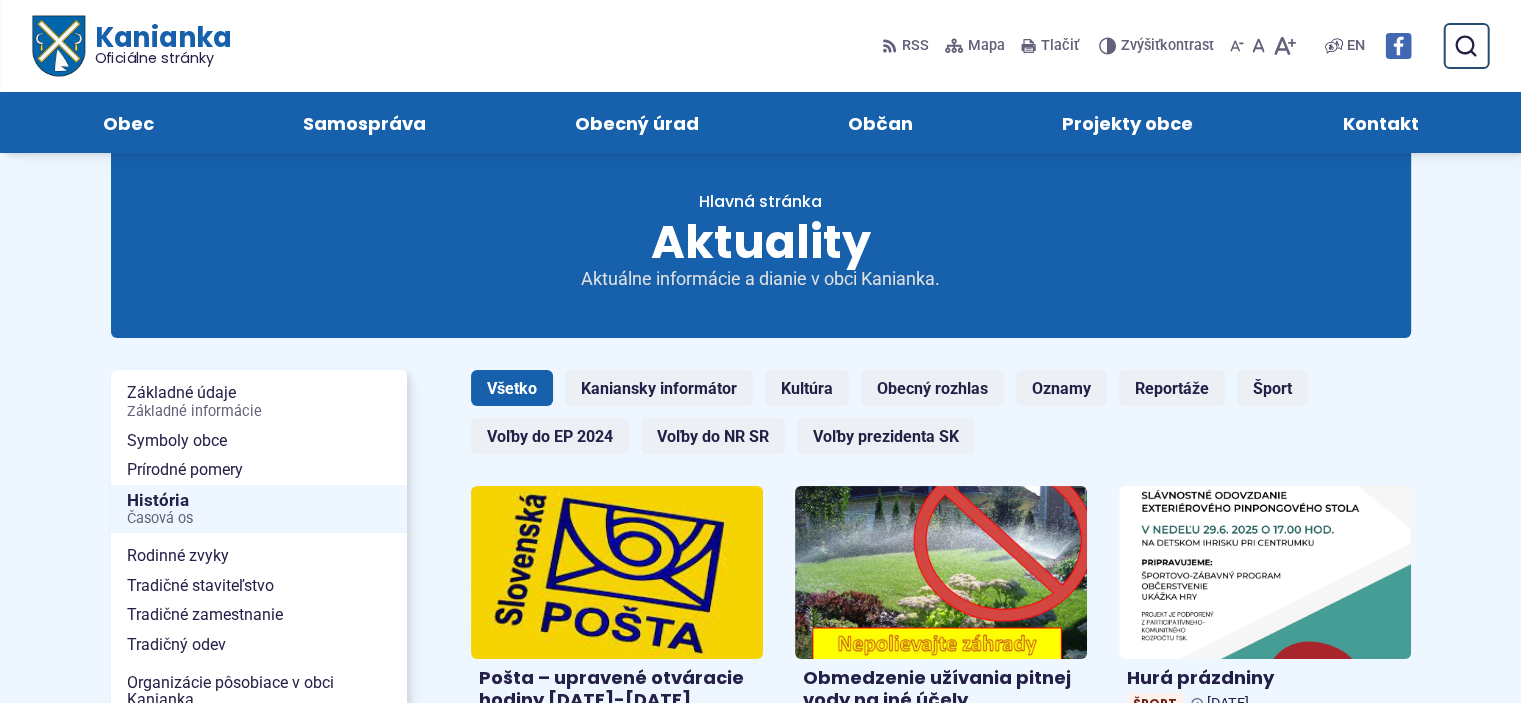 scroll, scrollTop: 0, scrollLeft: 0, axis: both 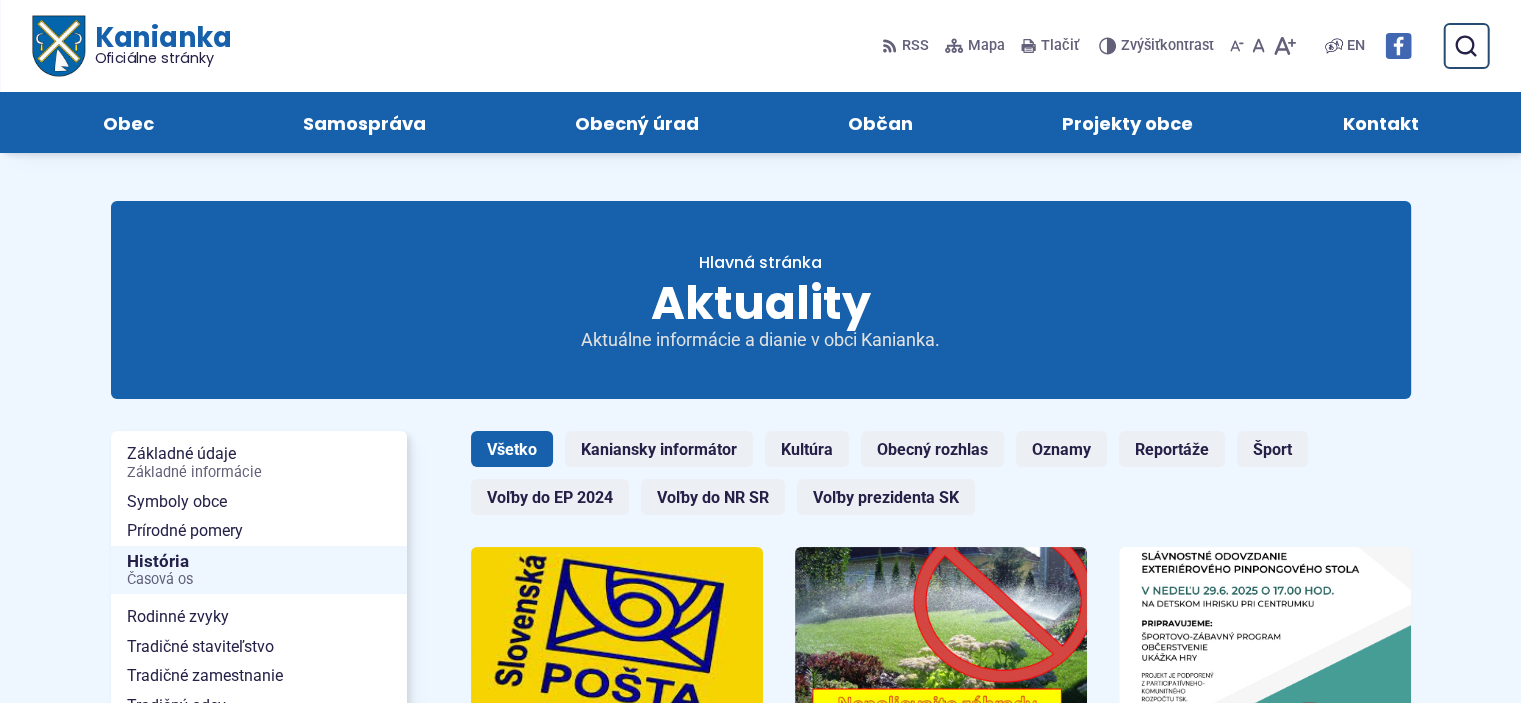 click on "Oficiálne stránky" at bounding box center [162, 58] 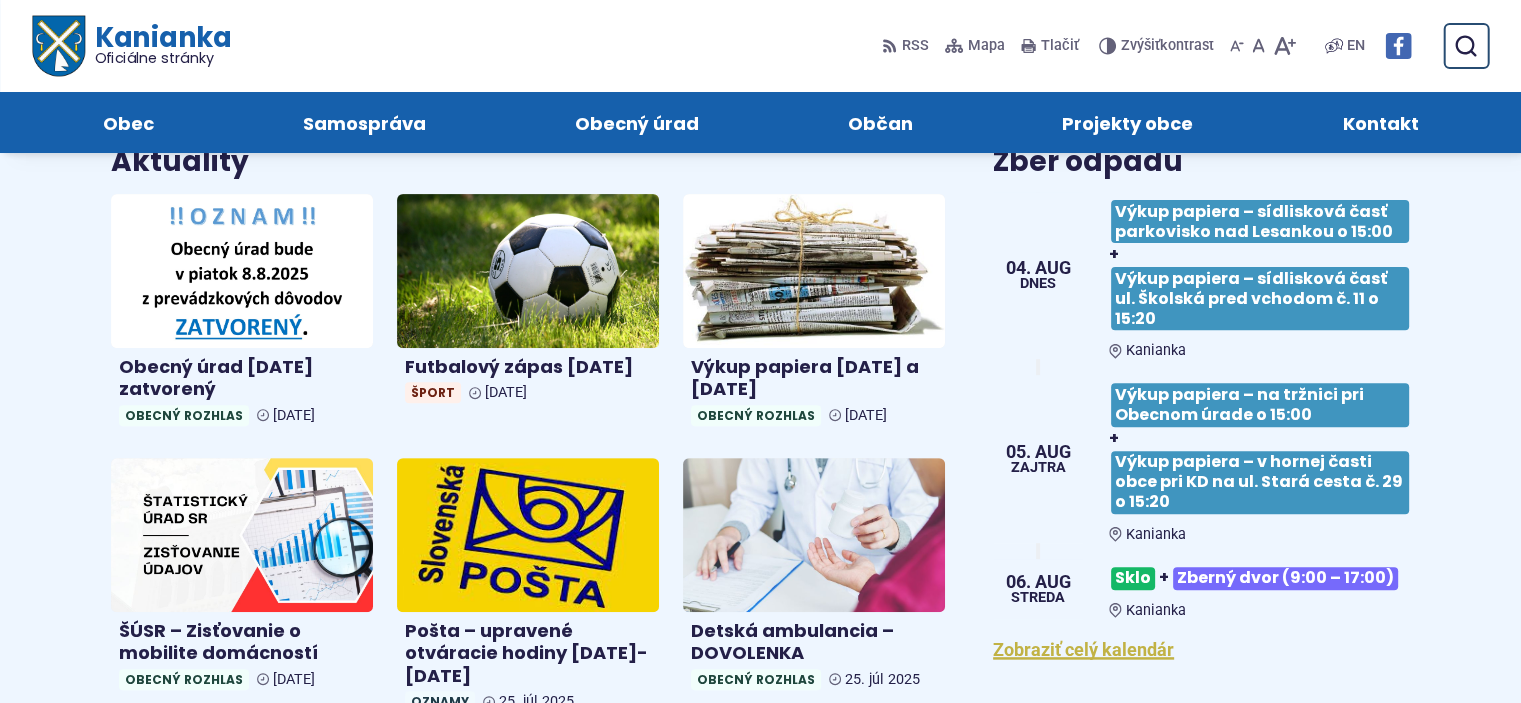 scroll, scrollTop: 666, scrollLeft: 0, axis: vertical 